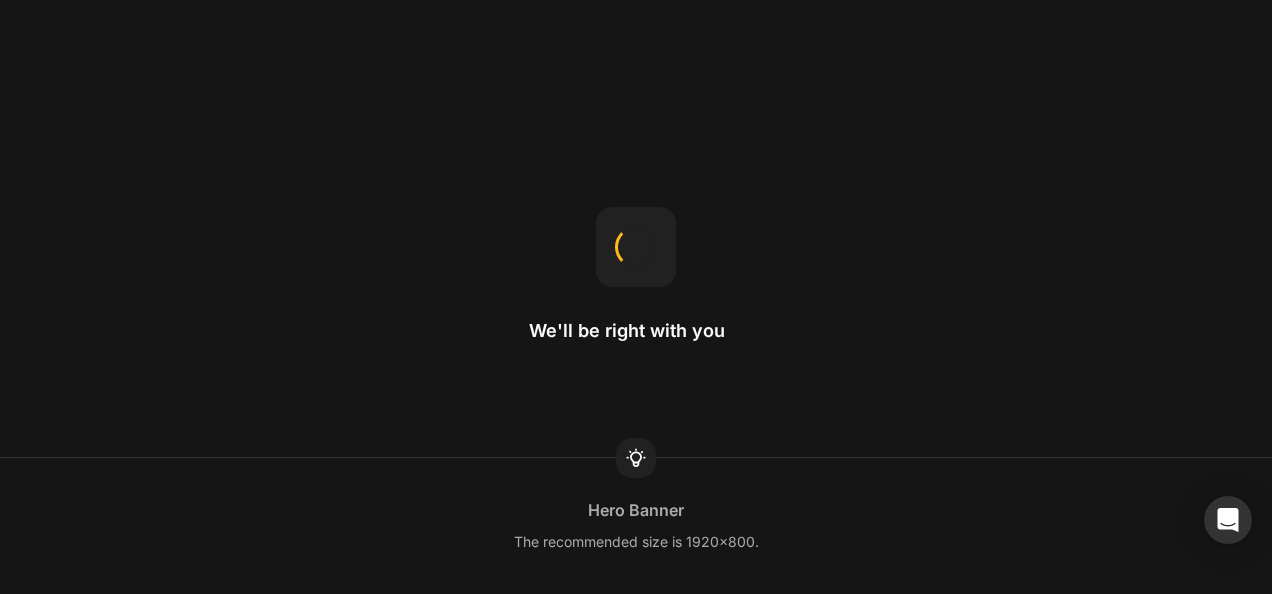 scroll, scrollTop: 0, scrollLeft: 0, axis: both 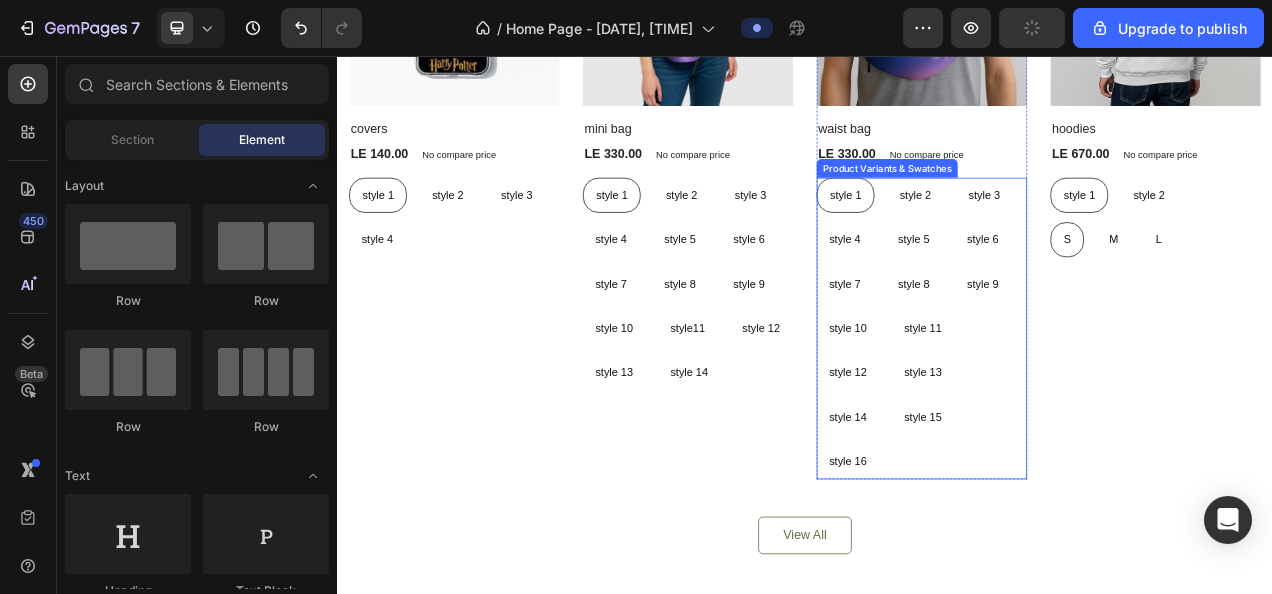 click on "style 1 style 1 style 1 style 2 style 2 style 2 style 3 style 3 style 3 style 4 style 4 style 4 style 5 style 5 style 5 style 6 style 6 style 6 style 7 style 7 style 7 style 8 style 8 style 8 style 9 style 9 style 9 style 10 style 10 style 10 style 11 style 11 style 11 style 12 style 12 style 12 style 13 style 13 style 13 style 14 style 14 style 14 style 15 style 15 style 15 style 16 style 16 style 16" at bounding box center [487, 263] 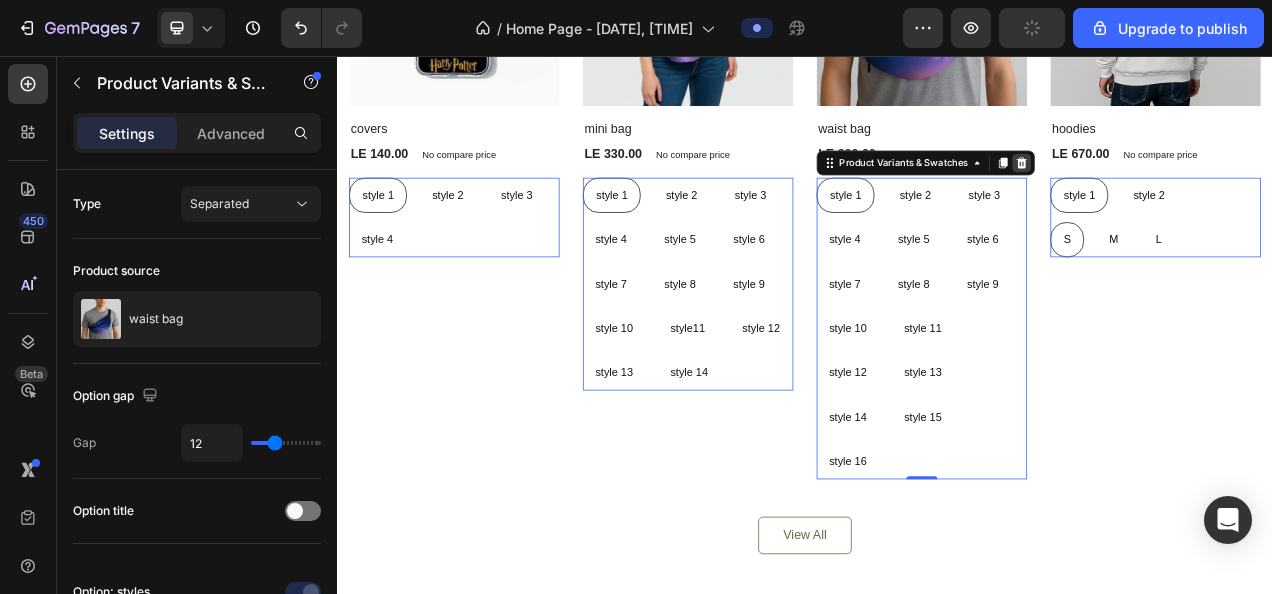 click 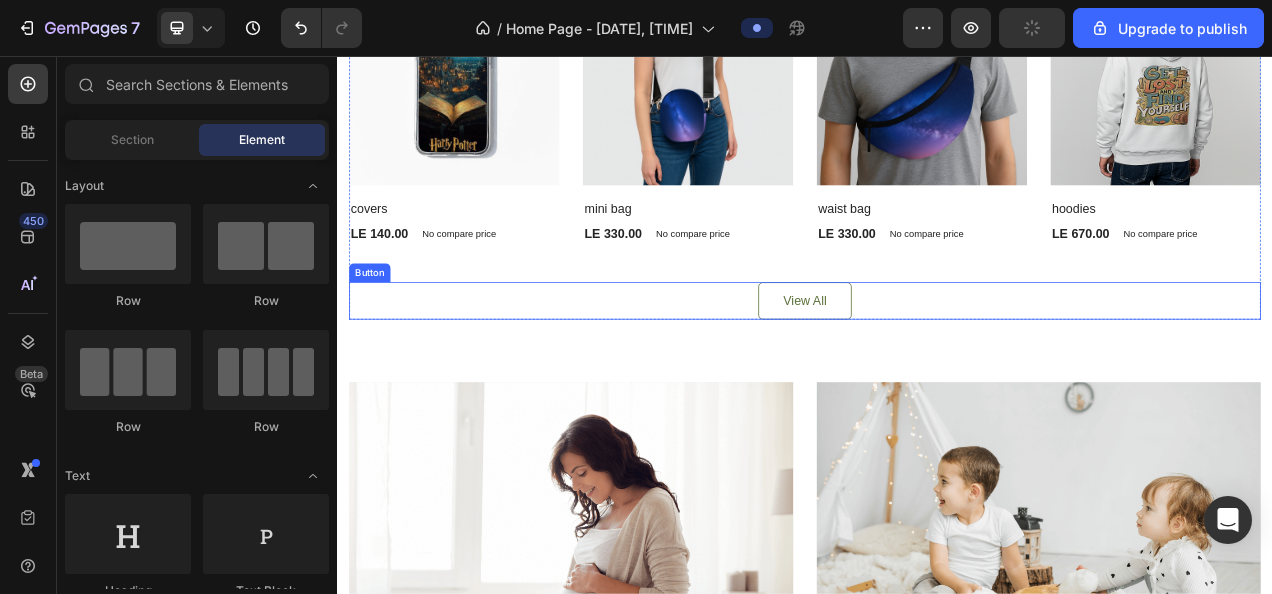 scroll, scrollTop: 1140, scrollLeft: 0, axis: vertical 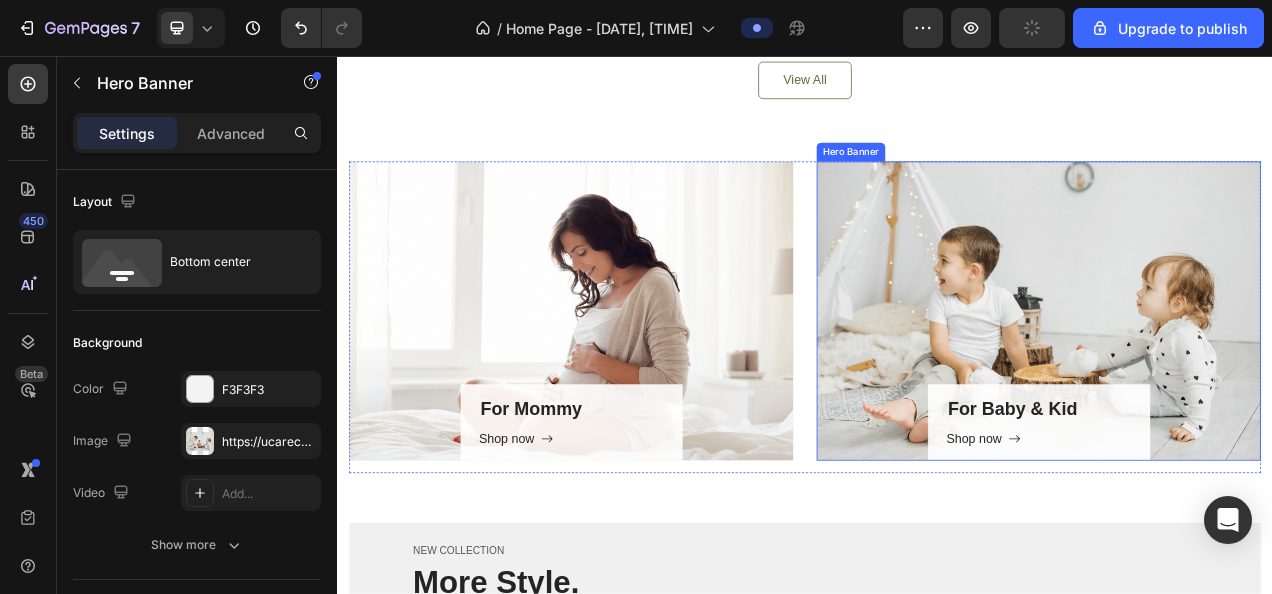 click on "For Baby & Kid Heading
Shop now Button Row" at bounding box center (1237, 383) 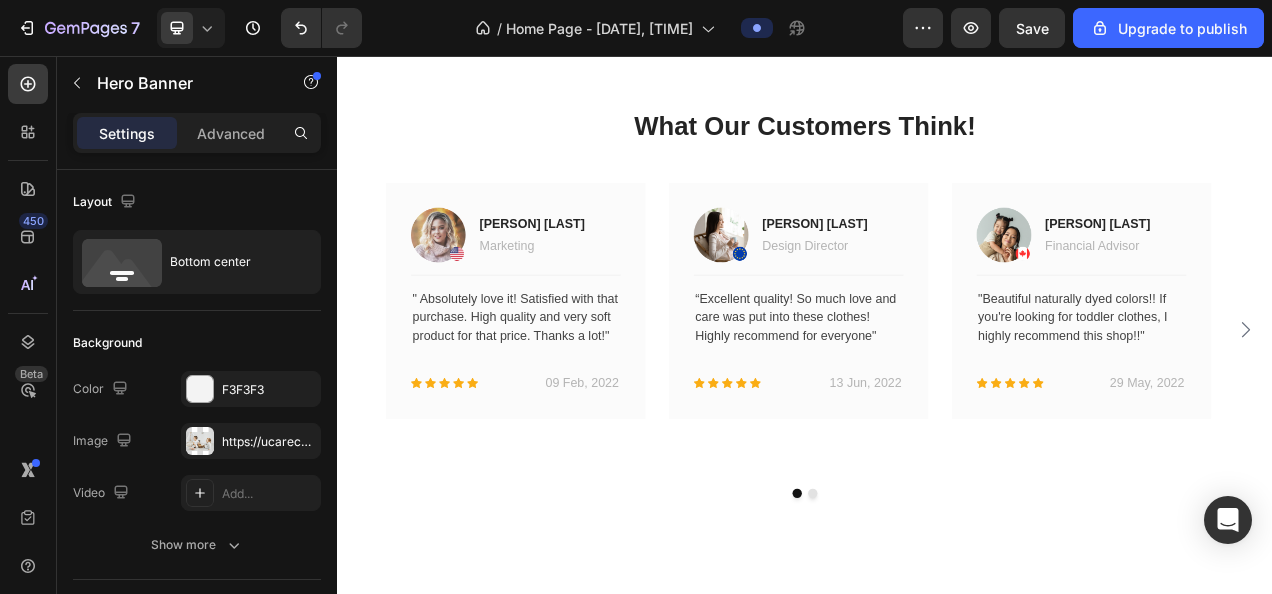 scroll, scrollTop: 2792, scrollLeft: 0, axis: vertical 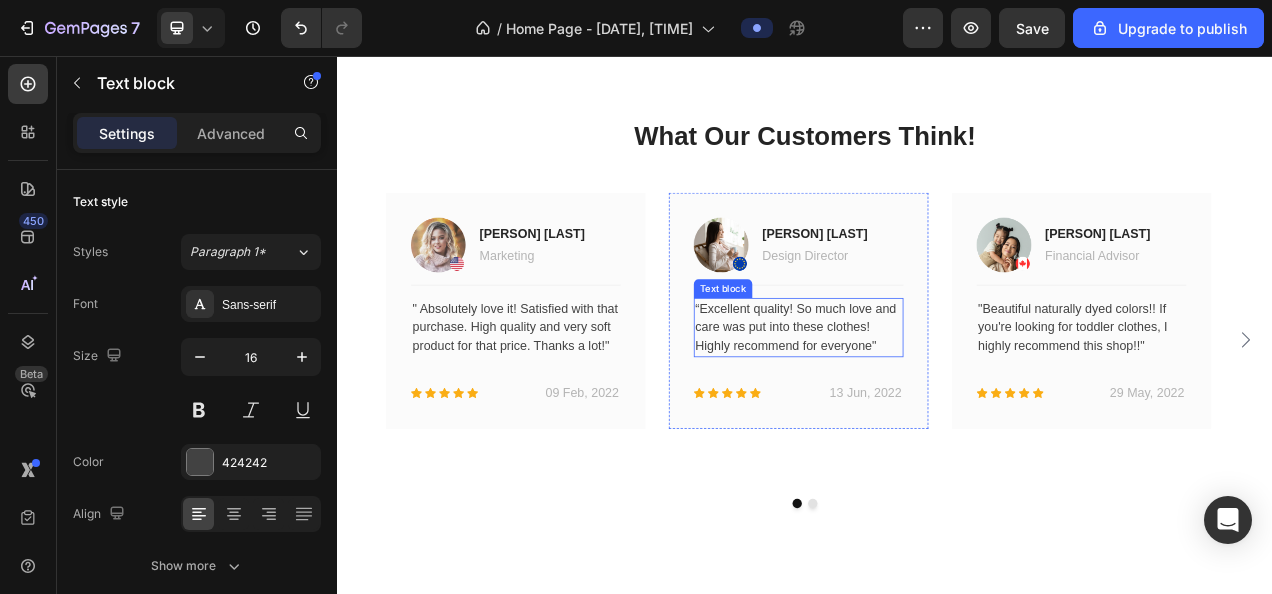 click on "“Excellent quality! So much love and care was put into these clothes! Highly recommend for everyone"" at bounding box center (929, 404) 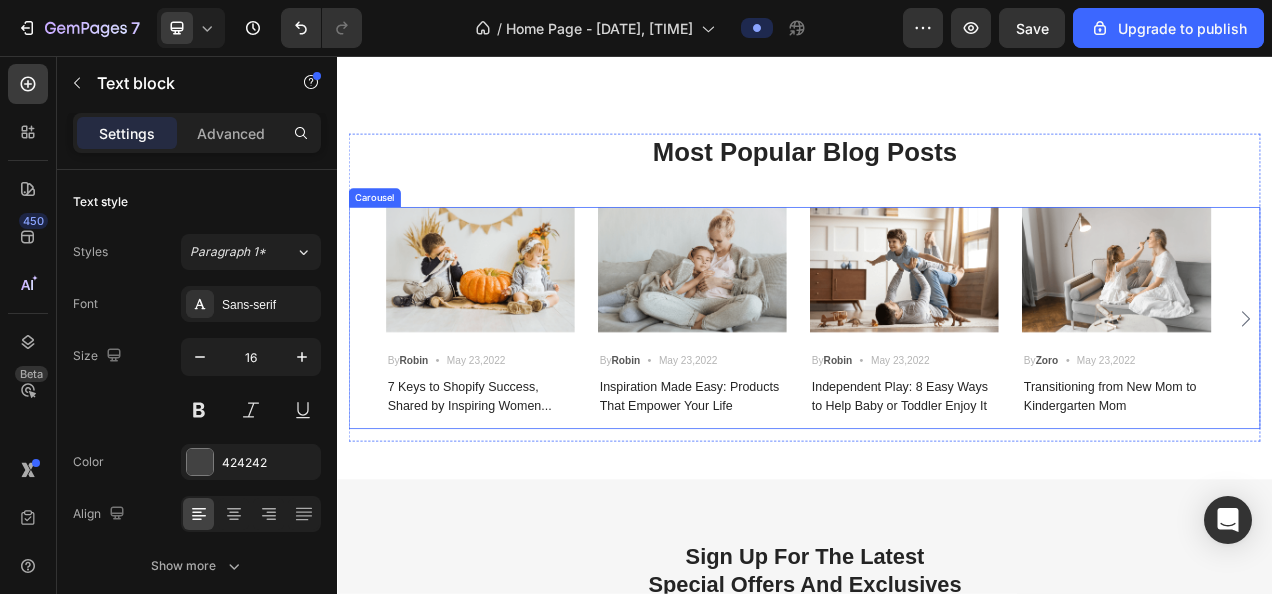 scroll, scrollTop: 3404, scrollLeft: 0, axis: vertical 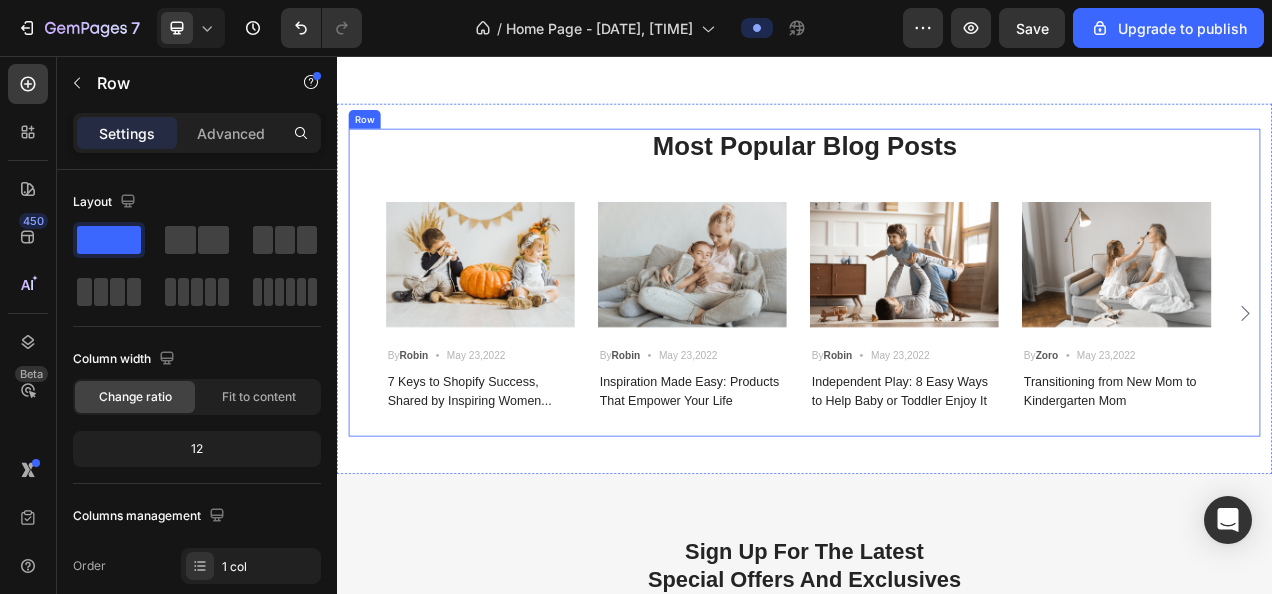click on "Most Popular Blog Posts Heading
Image By  [PERSON] Text block
Icon May 23,2022 Text block Row 7 Keys to Shopify Success, Shared by Inspiring Women... Text block Image By  [PERSON] Text block
Icon May 23,2022 Text block Row Inspiration Made Easy: Products That Empower Your Life Text block Image By  [PERSON] Text block
Icon May 23,2022 Text block Row Independent Play: 8 Easy Ways to Help Baby or Toddler Enjoy It Text block Image By  [PERSON] Text block
Icon May 23,2022 Text block Row Transitioning from New Mom to Kindergarten Mom Text block Image By  [PERSON] Text block
Icon May 23,2022 Text block Row How To Prepare A Successful Website For Black Friday Text block
Carousel" at bounding box center (937, 346) 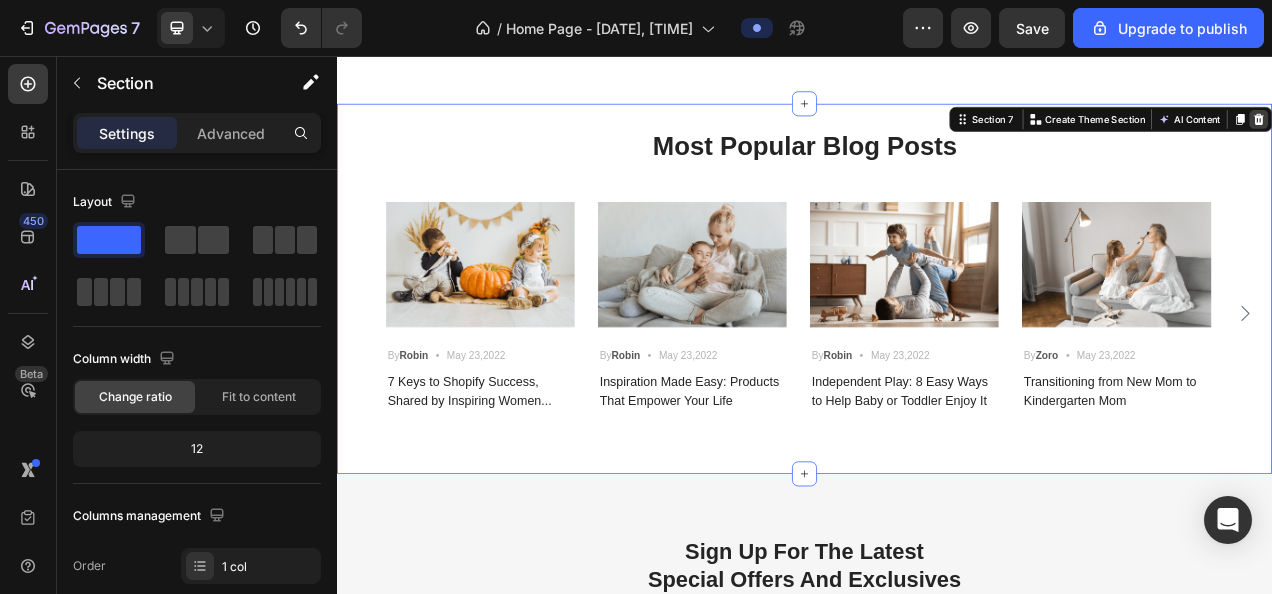 click 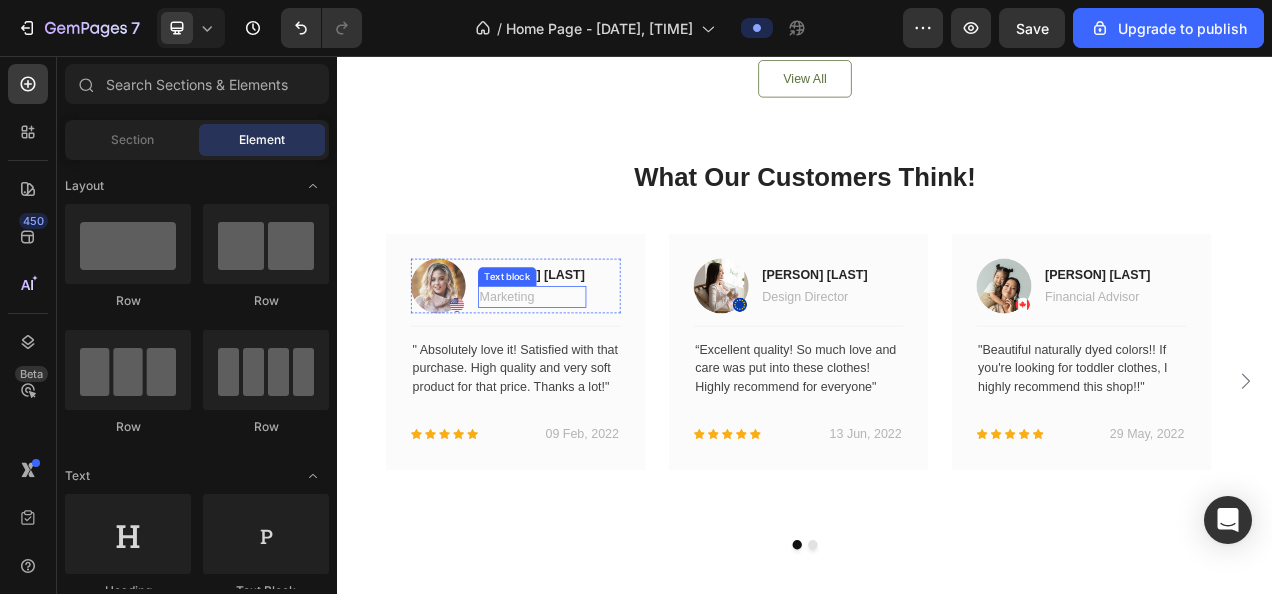 scroll, scrollTop: 2752, scrollLeft: 0, axis: vertical 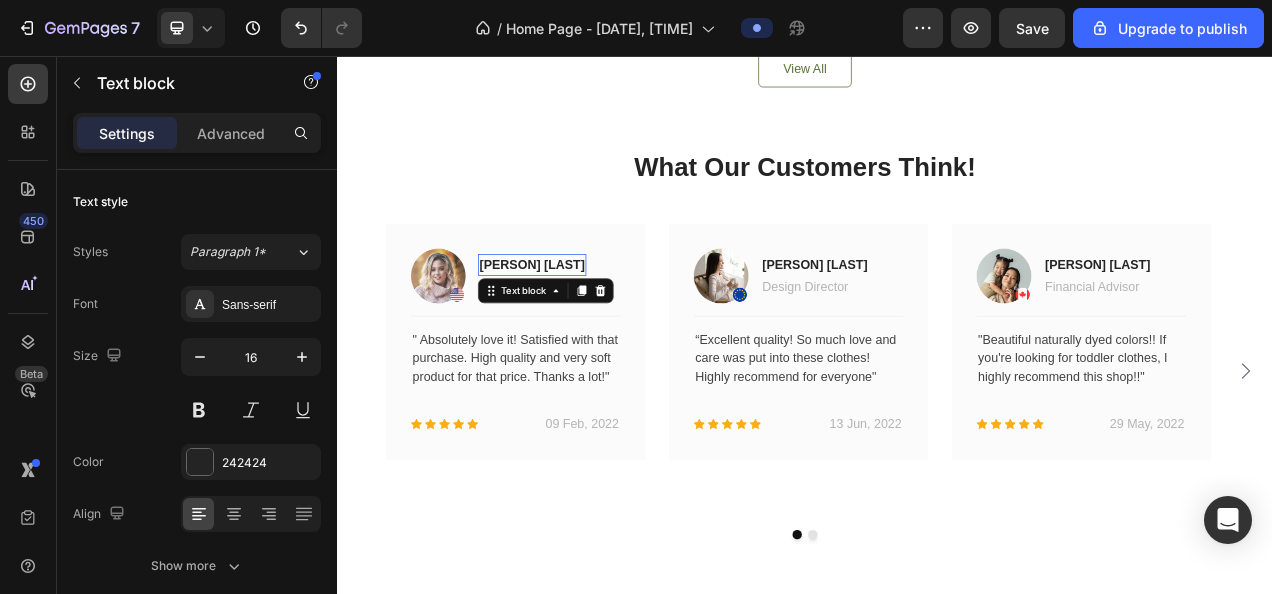 click on "[PERSON] [LAST]" at bounding box center (587, 324) 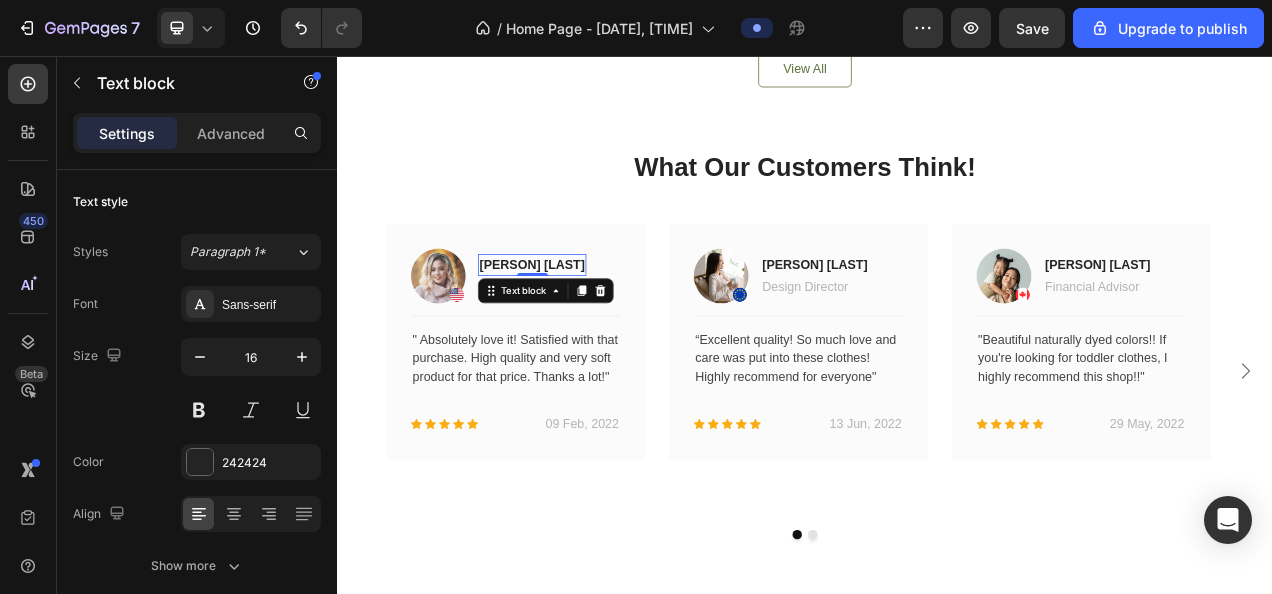 click on "[PERSON] [LAST]" at bounding box center [587, 324] 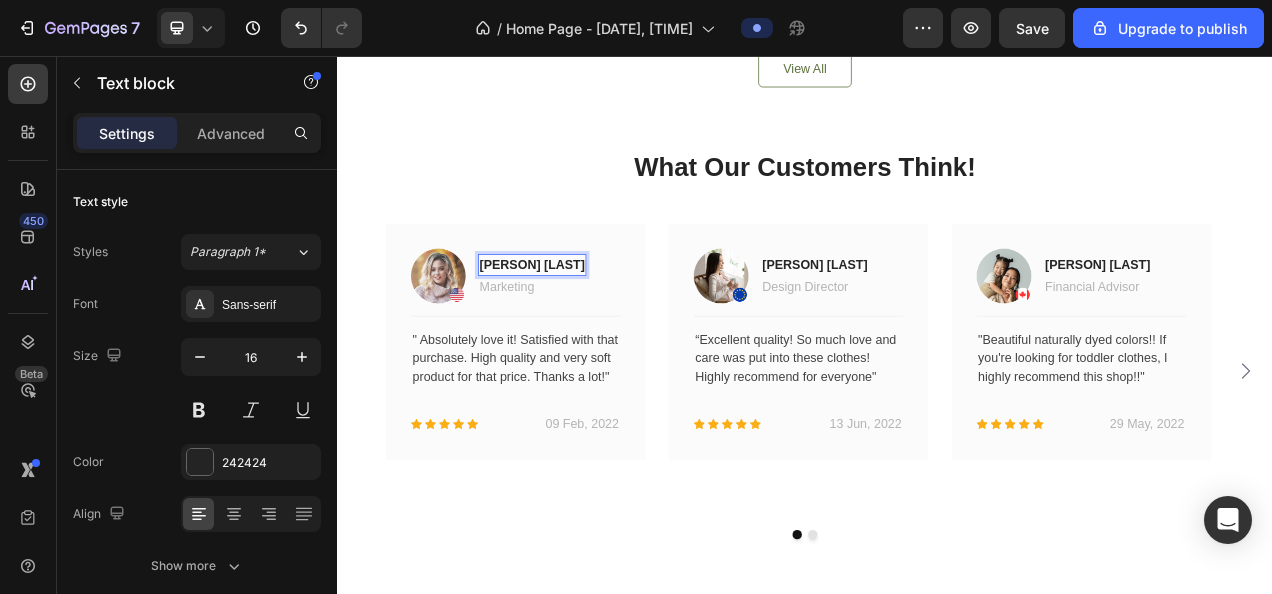 click on "[PERSON] [LAST]" at bounding box center (587, 324) 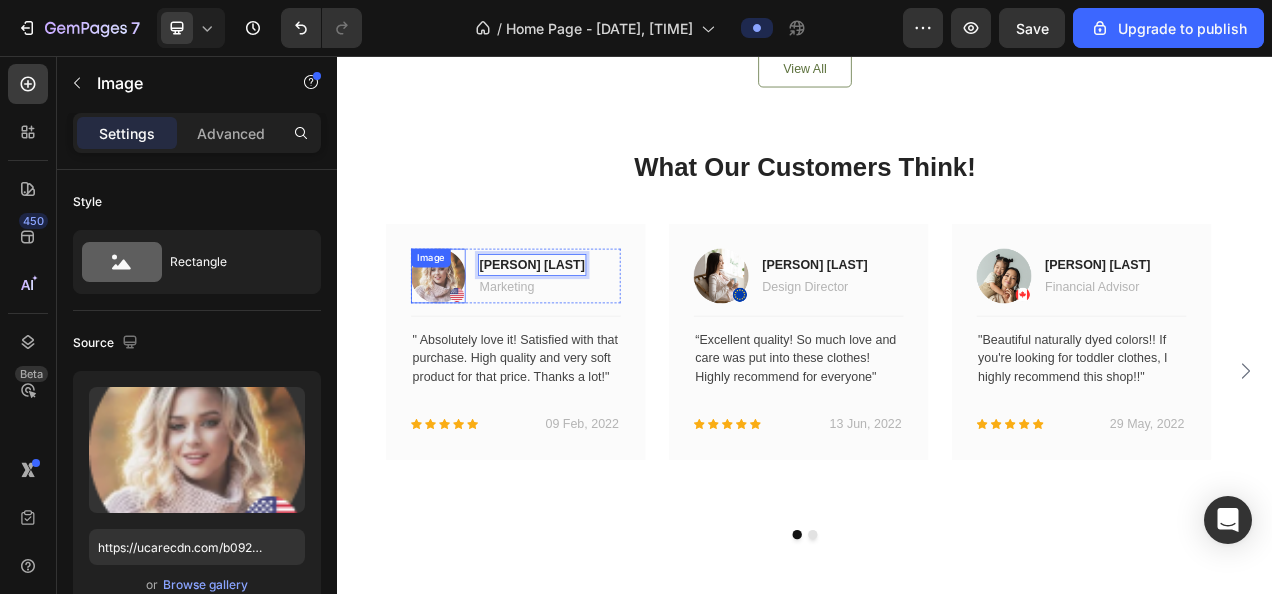click on "Image" at bounding box center [467, 338] 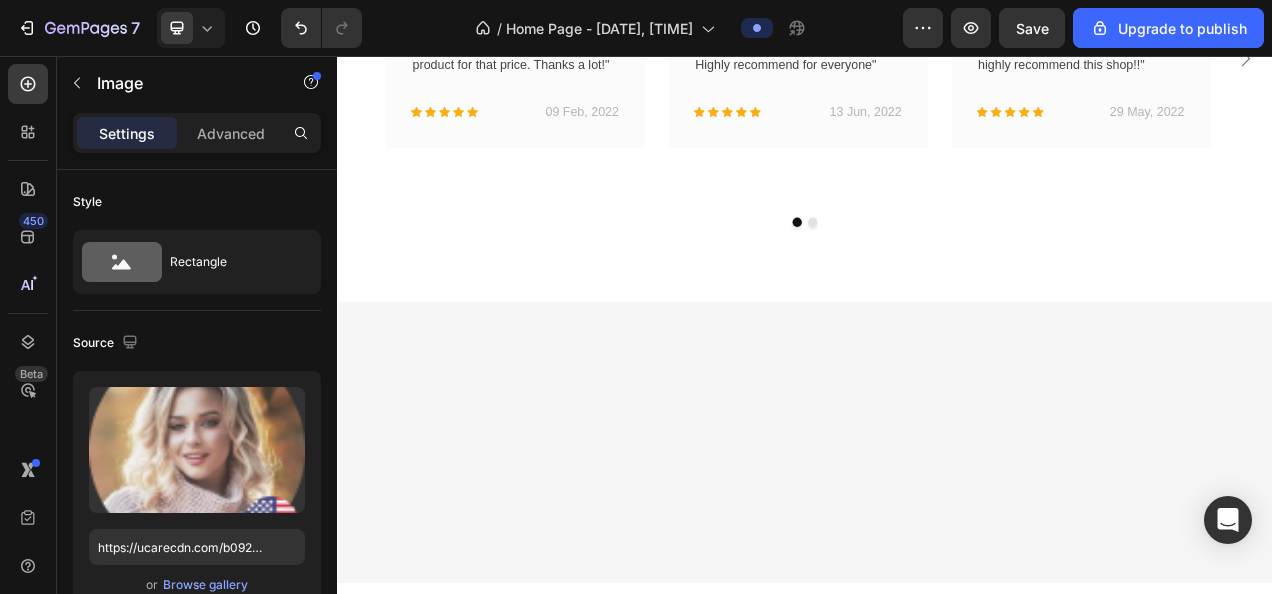 scroll, scrollTop: 2734, scrollLeft: 0, axis: vertical 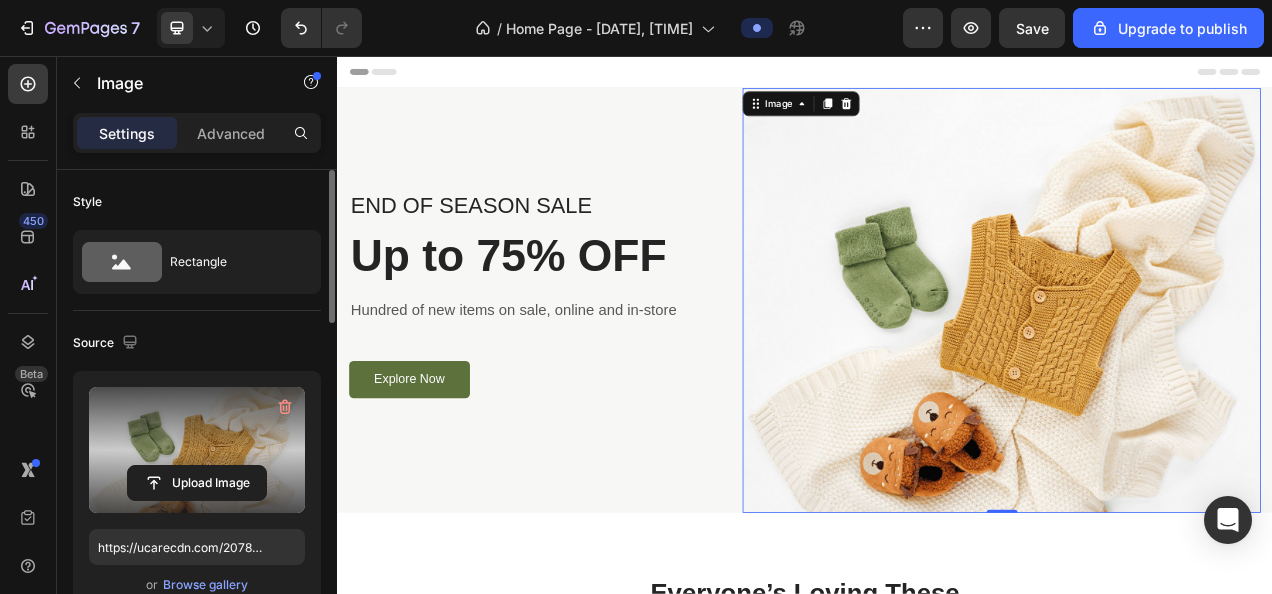 click at bounding box center (285, 407) 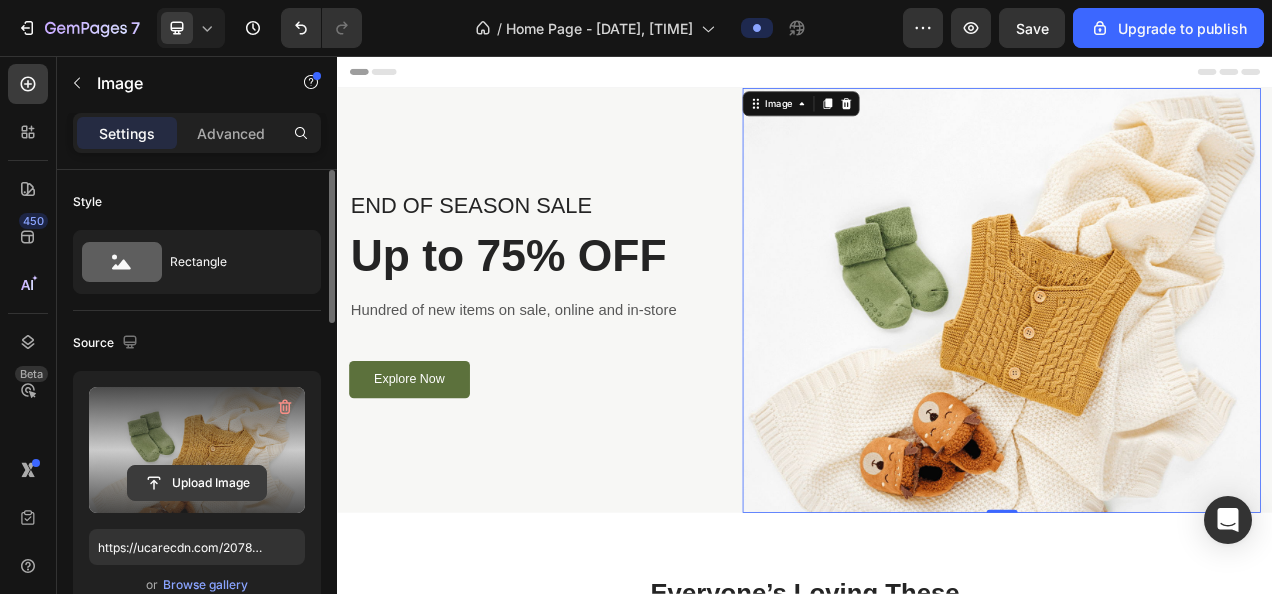 click 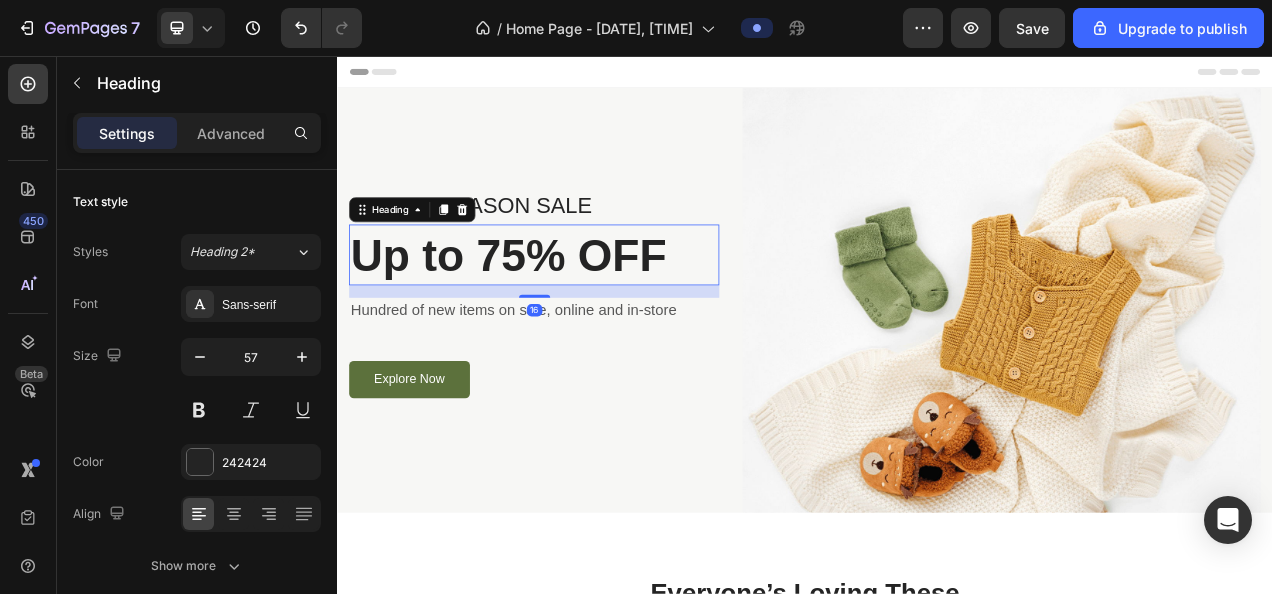 click on "Up to 75% OFF" at bounding box center [589, 311] 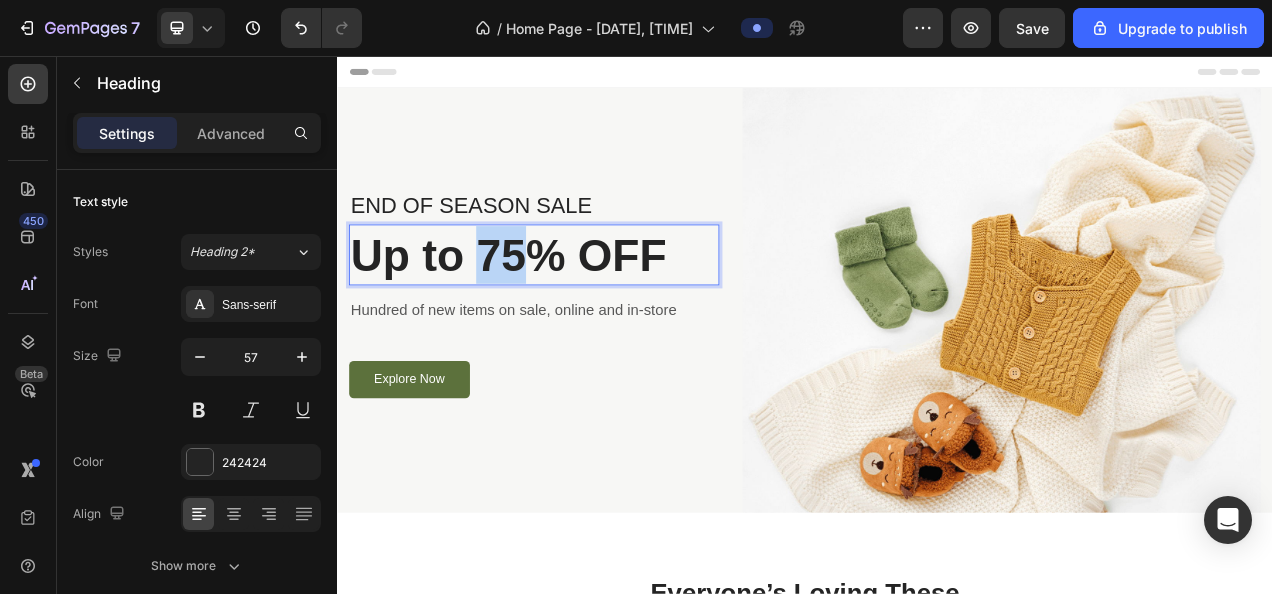 click on "Up to 75% OFF" at bounding box center (589, 311) 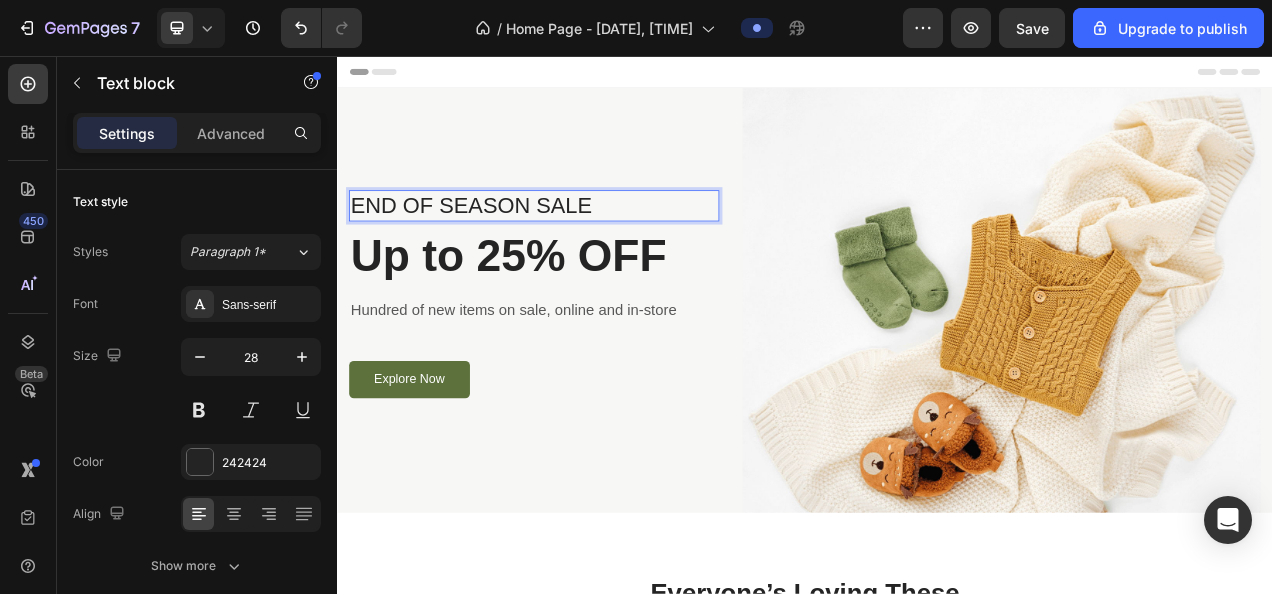 click on "END OF SEASON SALE" at bounding box center [589, 248] 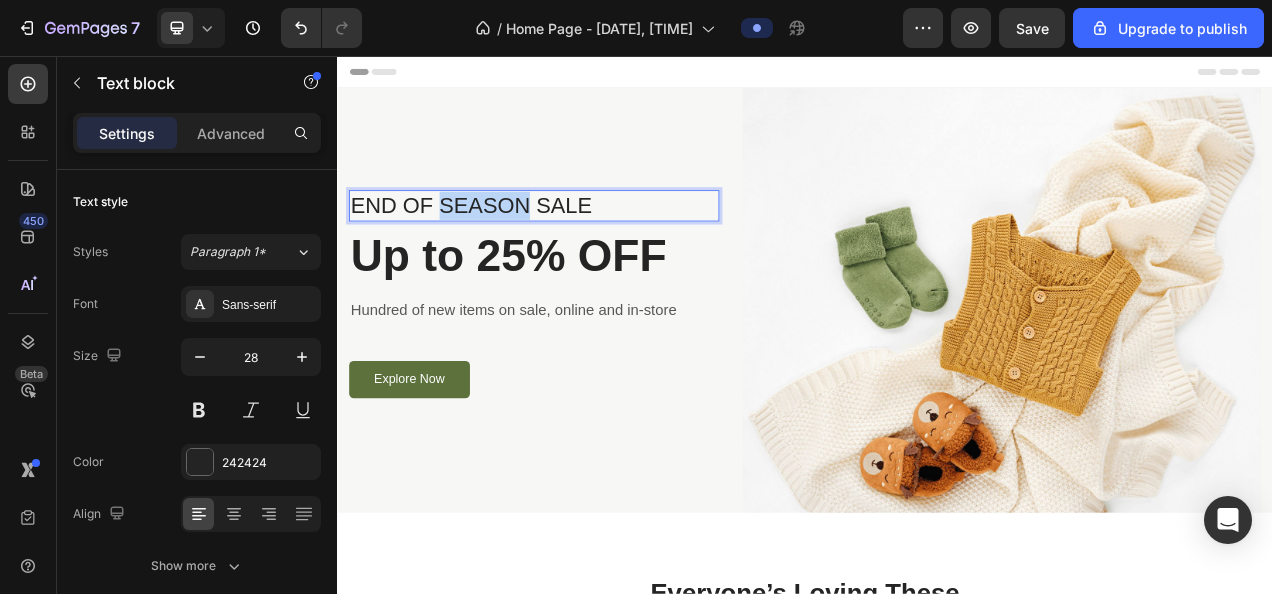 click on "END OF SEASON SALE" at bounding box center (589, 248) 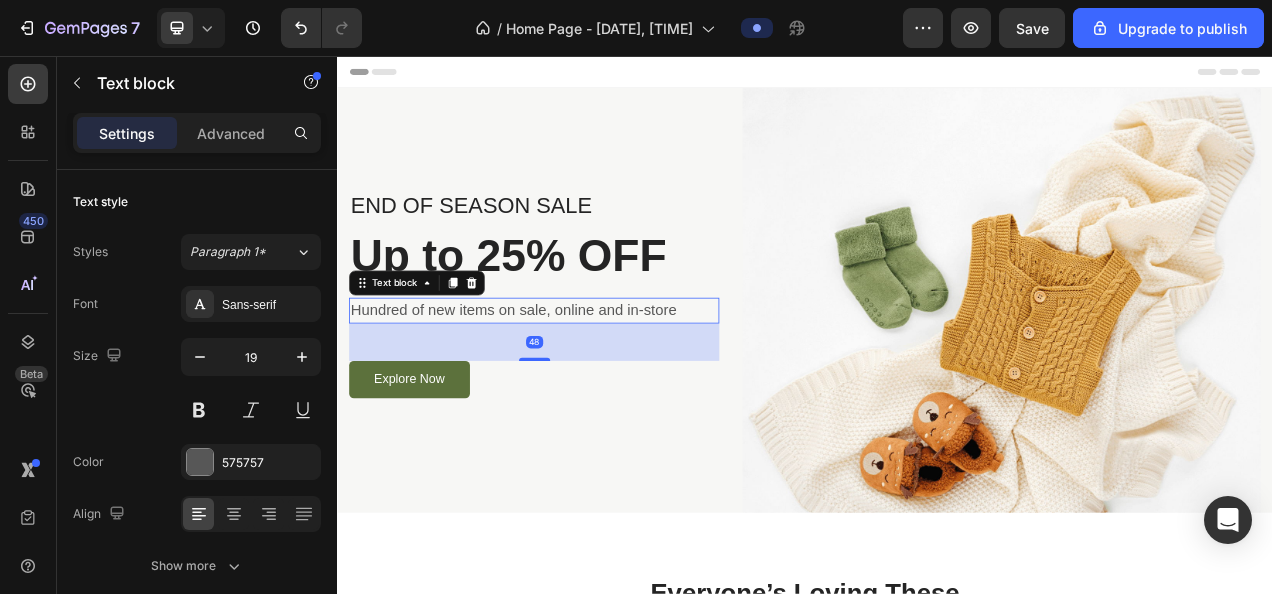click on "Hundred of new items on sale, online and in-store" at bounding box center (589, 382) 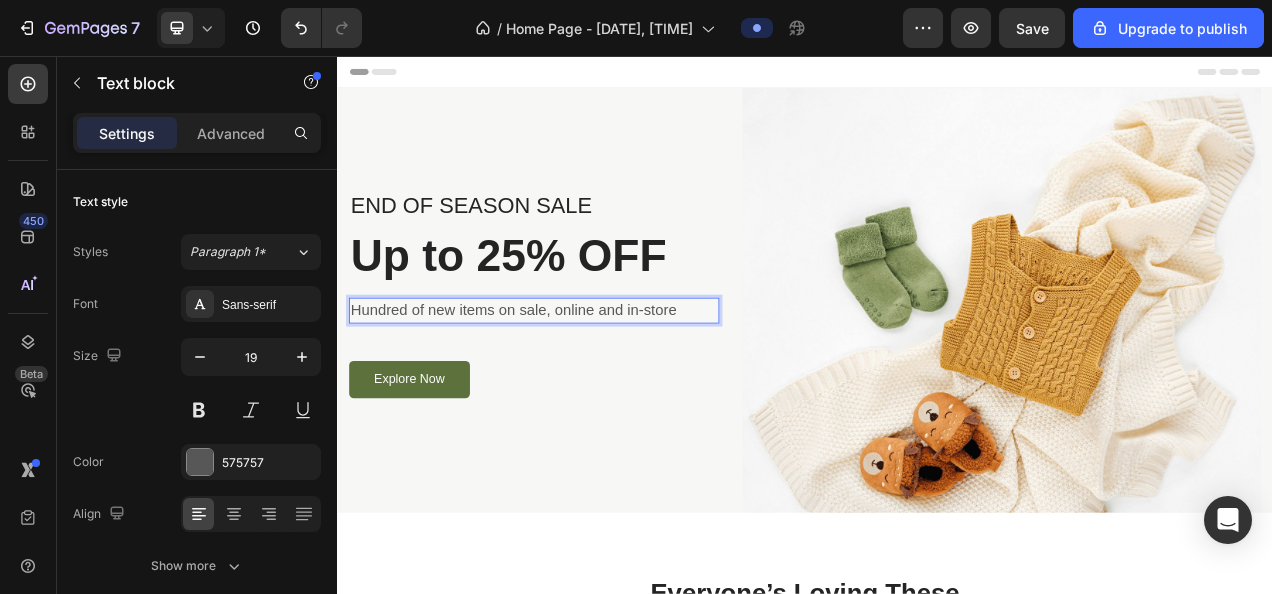 click on "Hundred of new items on sale, online and in-store" at bounding box center (589, 382) 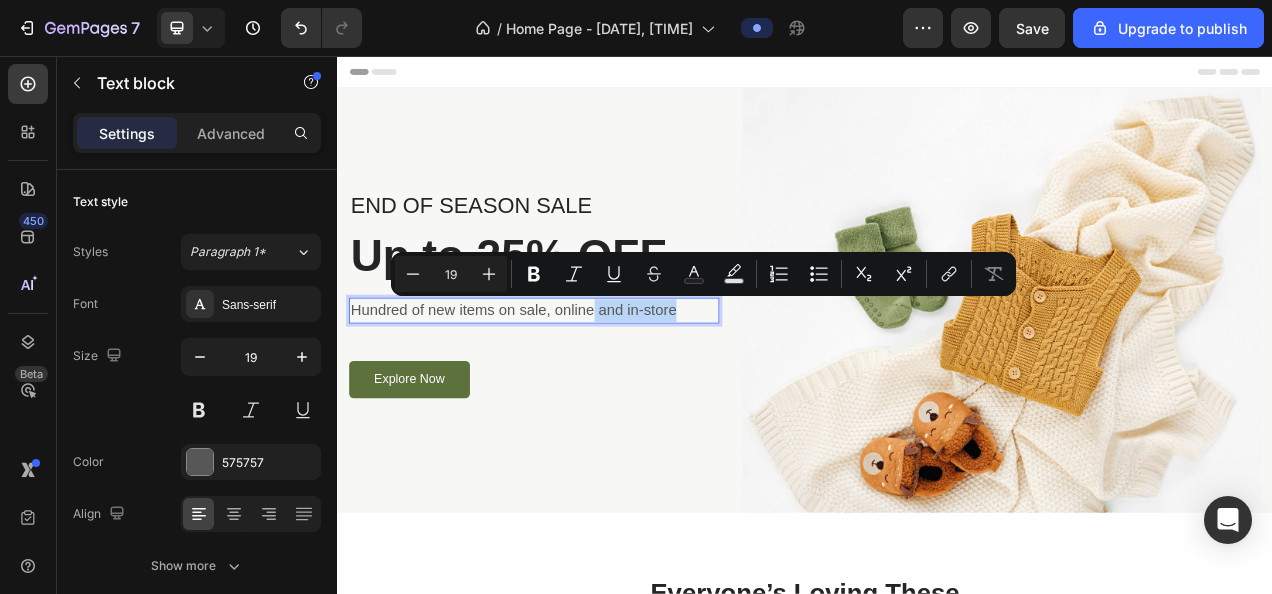 drag, startPoint x: 668, startPoint y: 379, endPoint x: 771, endPoint y: 380, distance: 103.00485 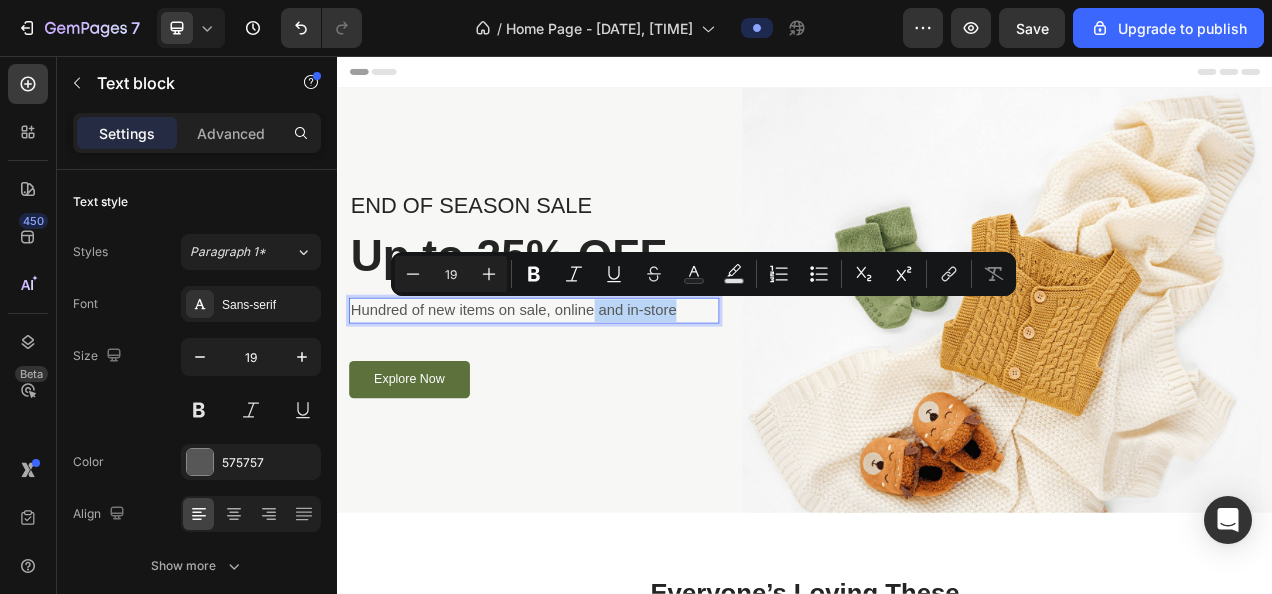 click on "Hundred of new items on sale, online and in-store" at bounding box center [589, 382] 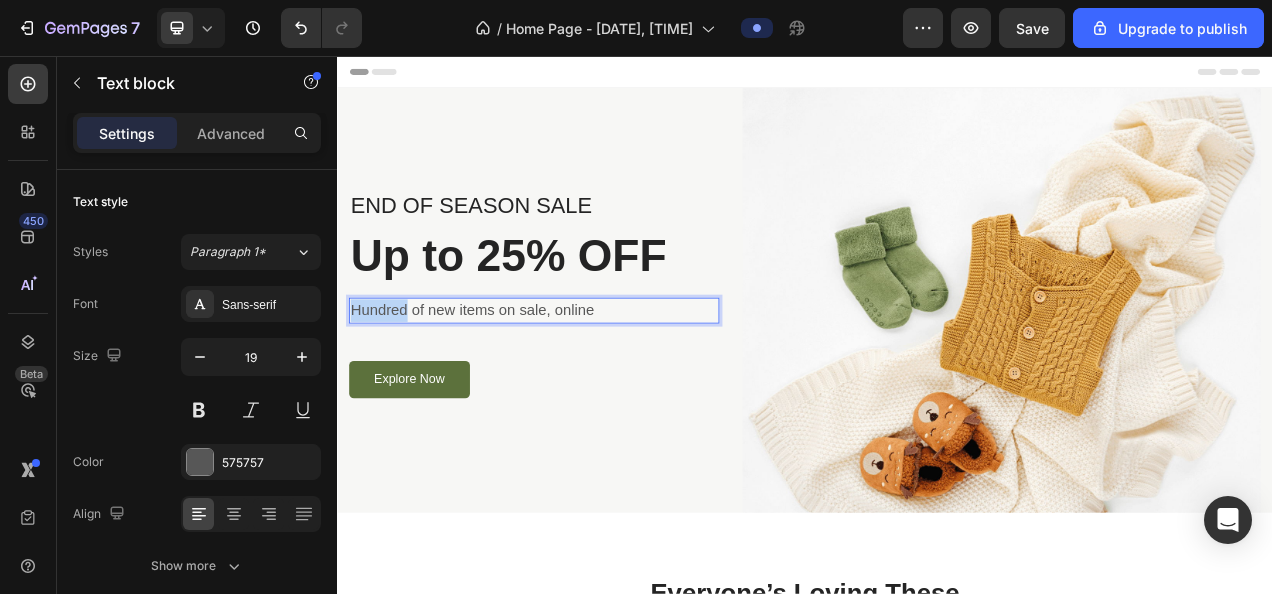click on "Hundred of new items on sale, online" at bounding box center [589, 382] 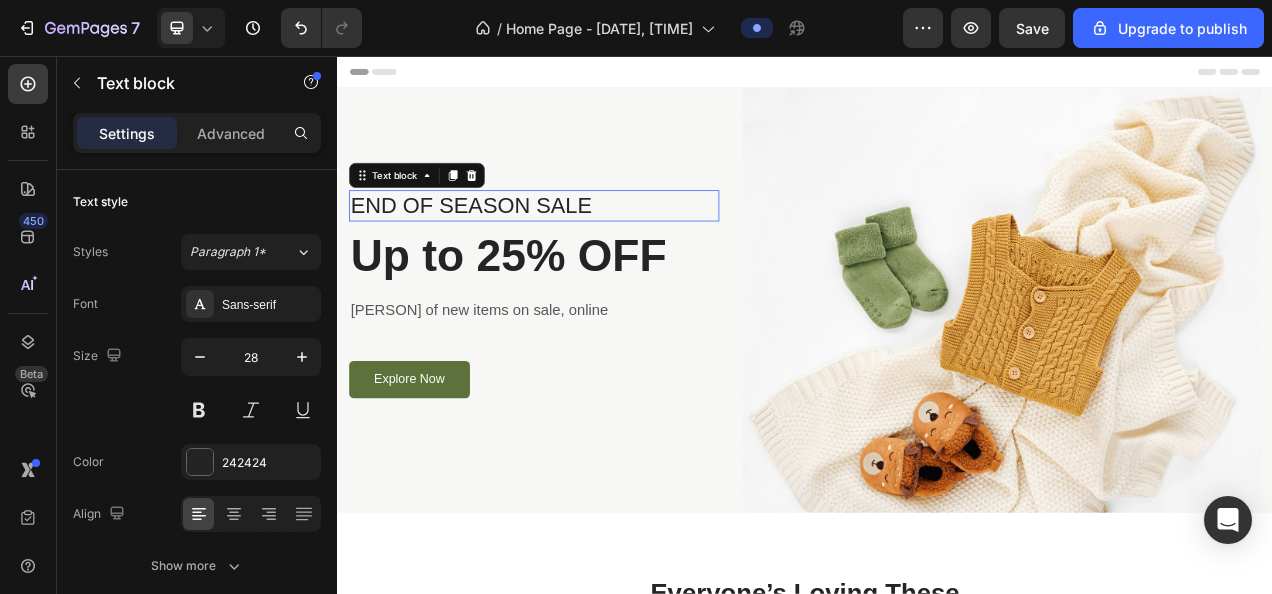 click on "END OF SEASON SALE" at bounding box center (589, 248) 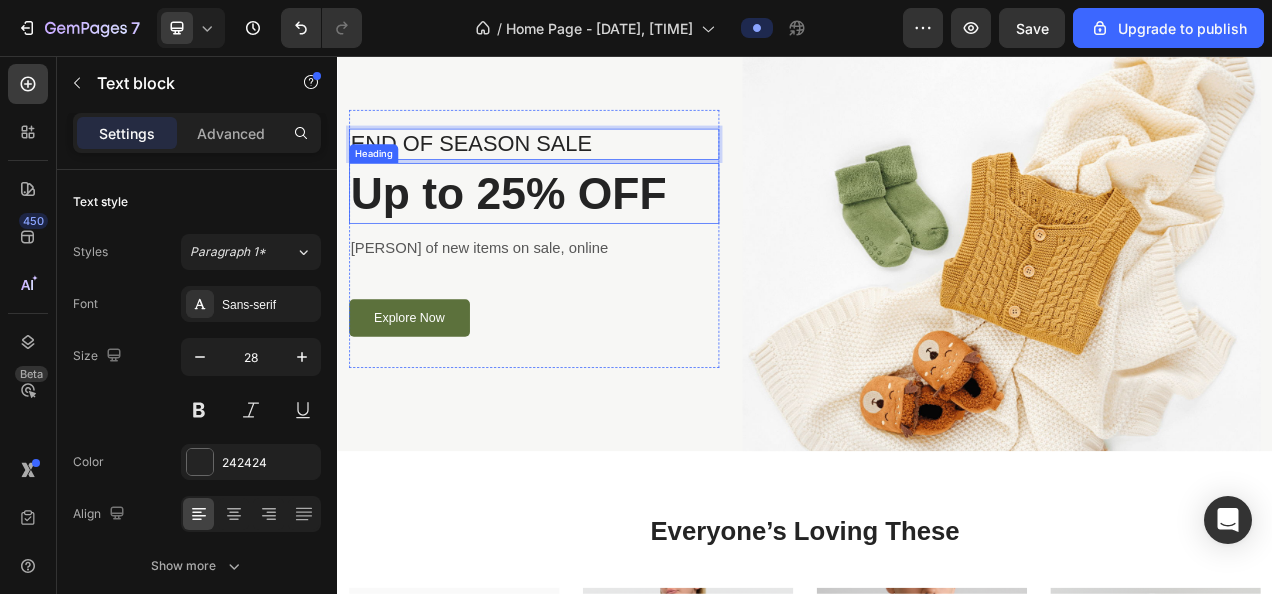 scroll, scrollTop: 80, scrollLeft: 0, axis: vertical 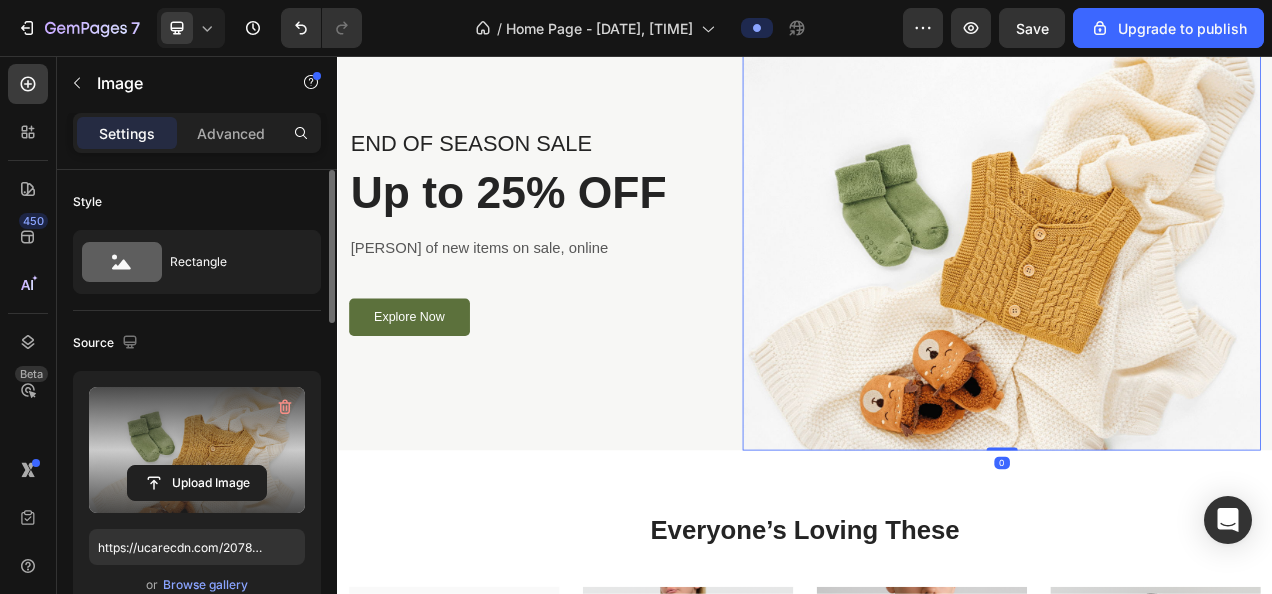 click at bounding box center [197, 450] 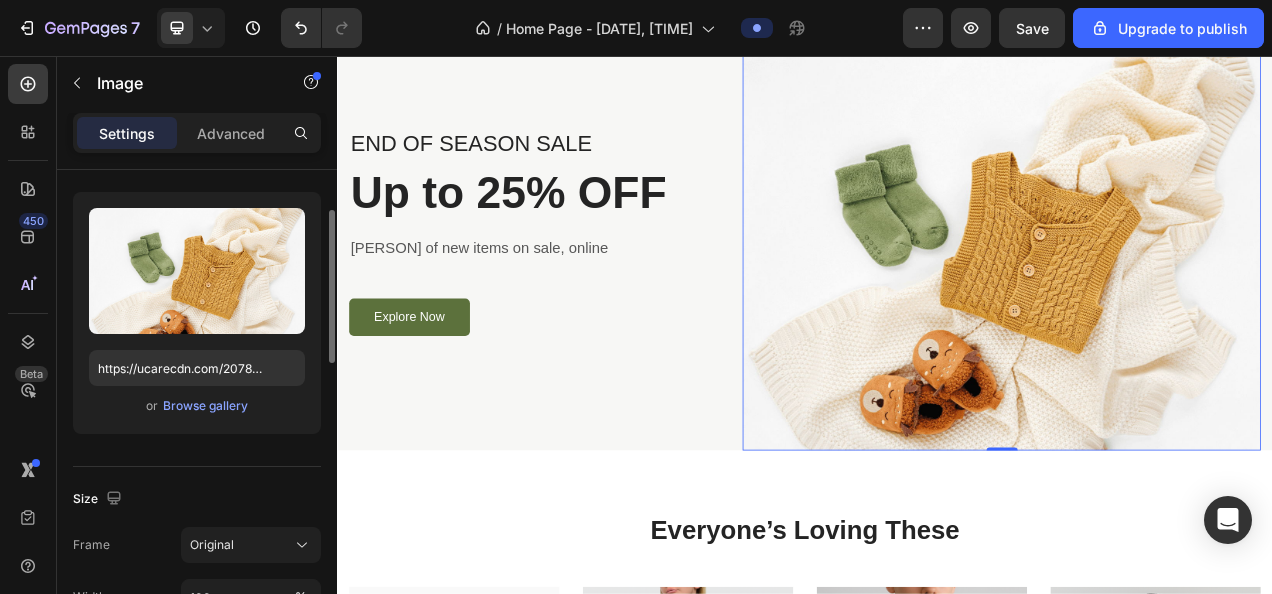 scroll, scrollTop: 186, scrollLeft: 0, axis: vertical 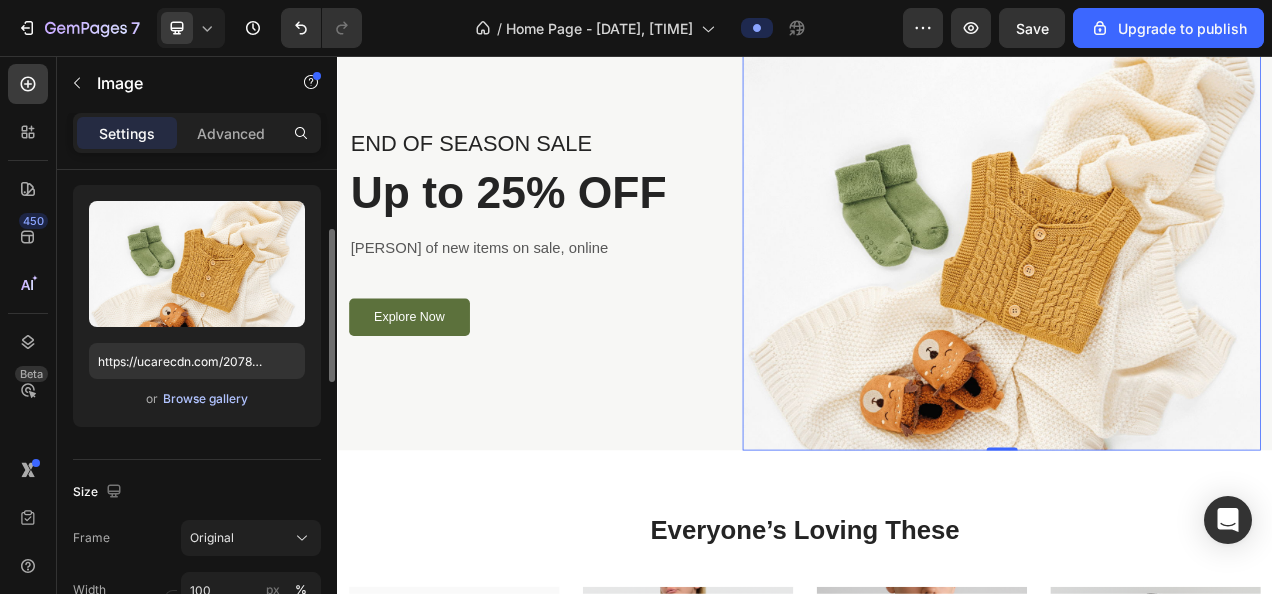 click on "Browse gallery" at bounding box center (205, 399) 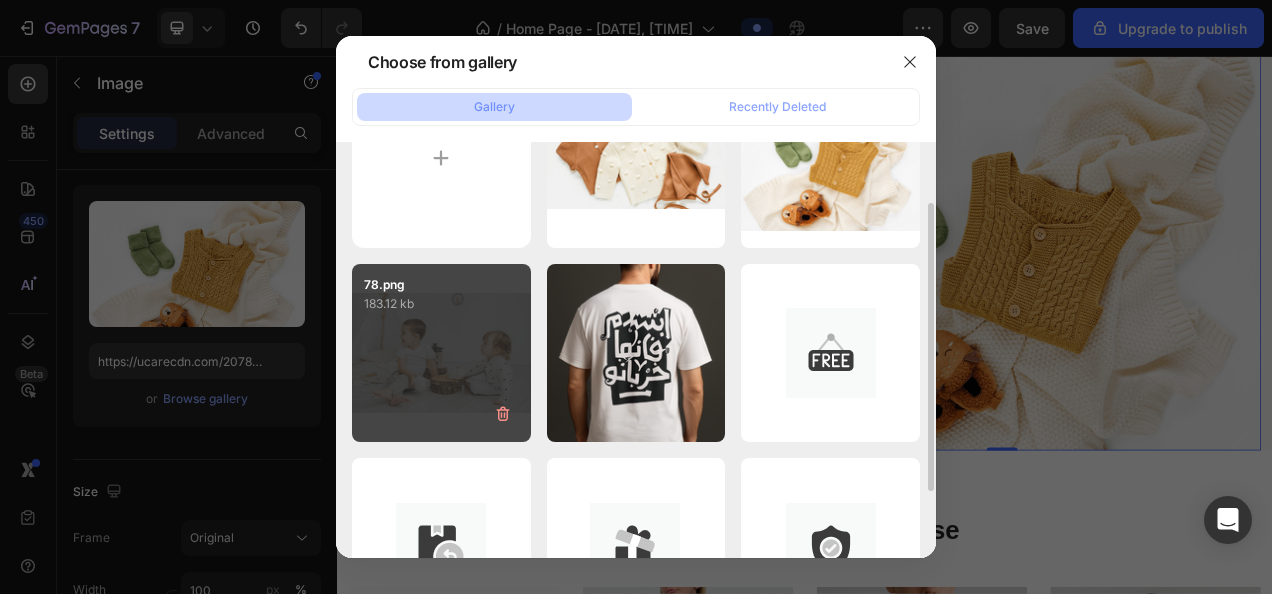 scroll, scrollTop: 124, scrollLeft: 0, axis: vertical 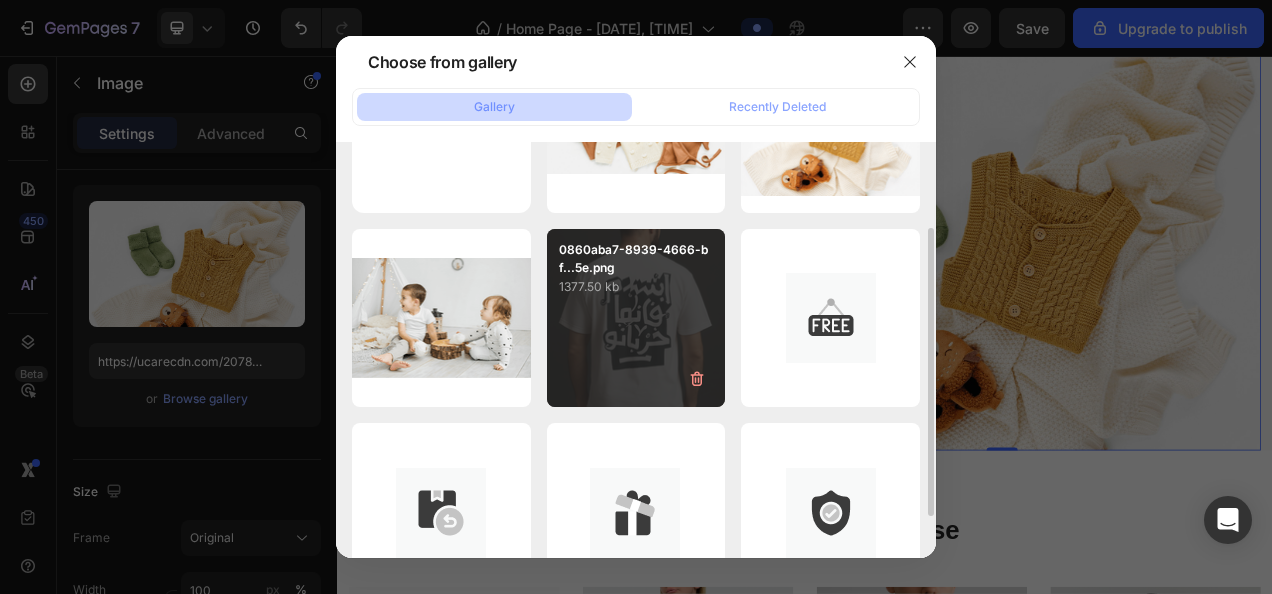 click on "0860aba7-8939-4666-bf...5e.png 1377.50 kb" at bounding box center (636, 318) 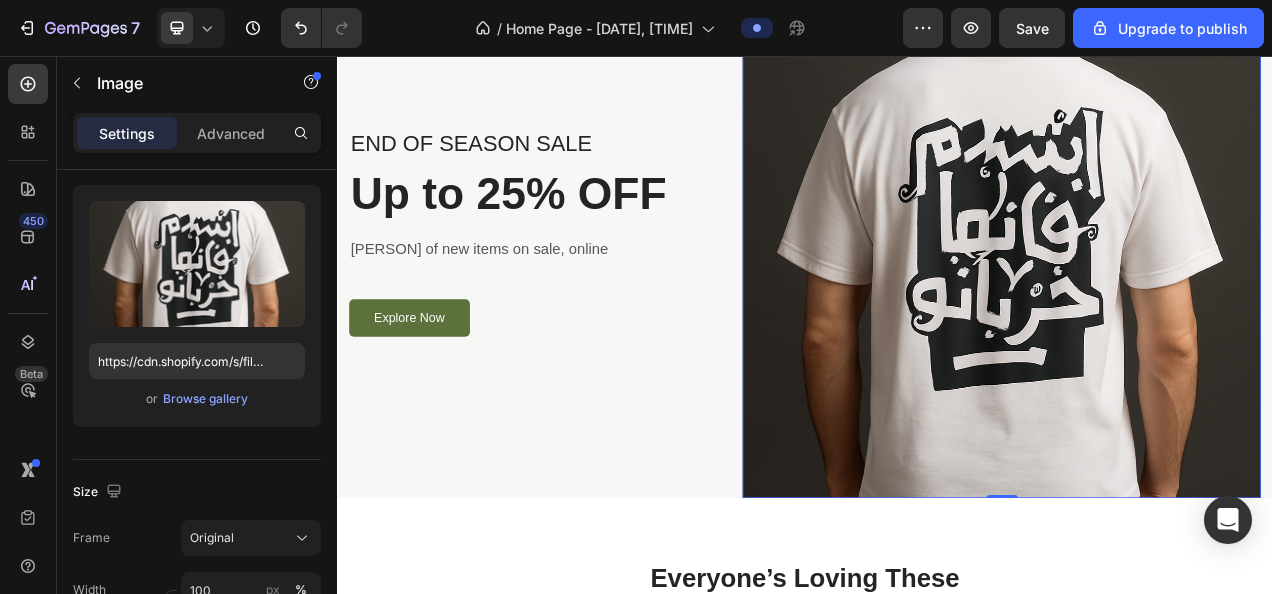 scroll, scrollTop: 0, scrollLeft: 0, axis: both 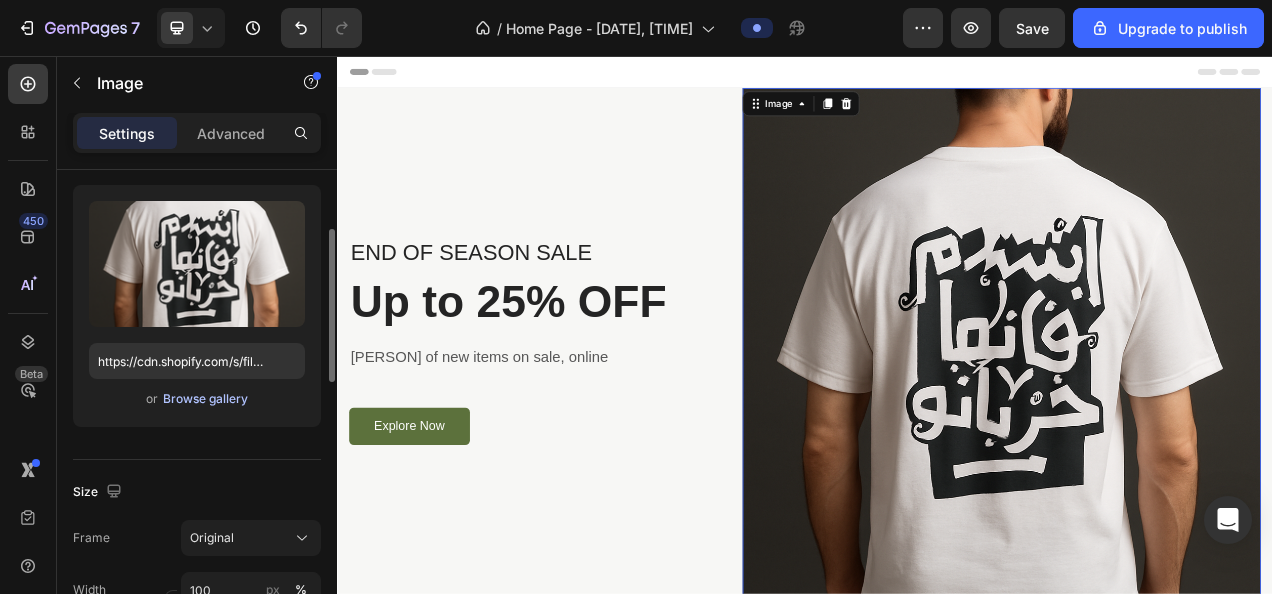 click on "Browse gallery" at bounding box center [205, 399] 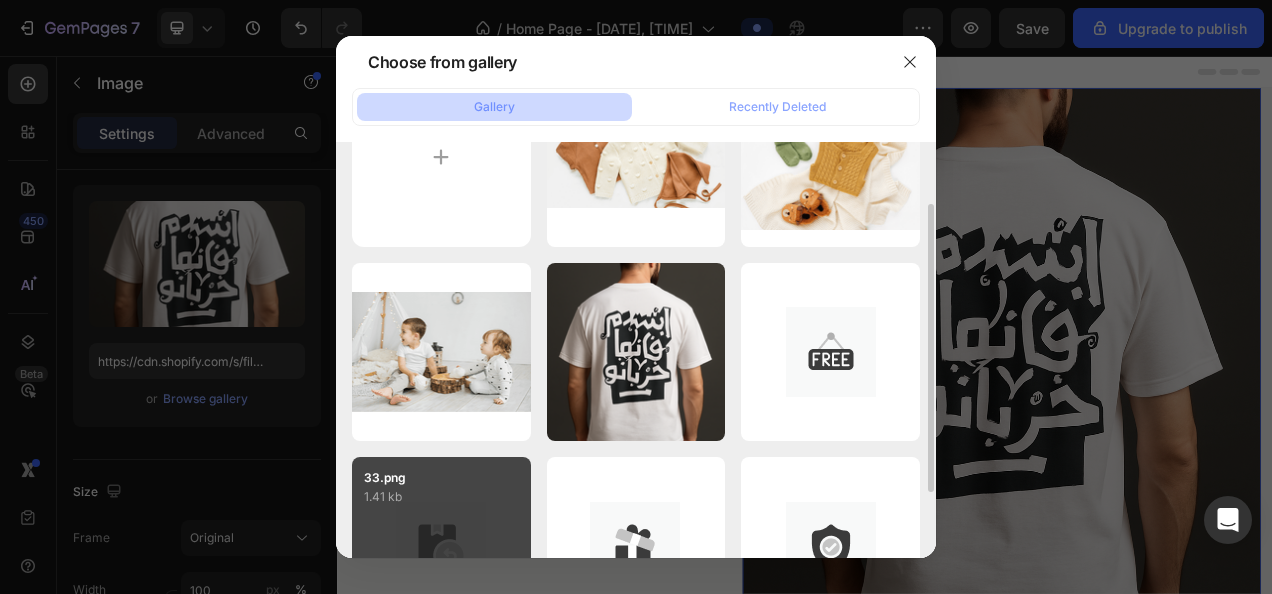 scroll, scrollTop: 68, scrollLeft: 0, axis: vertical 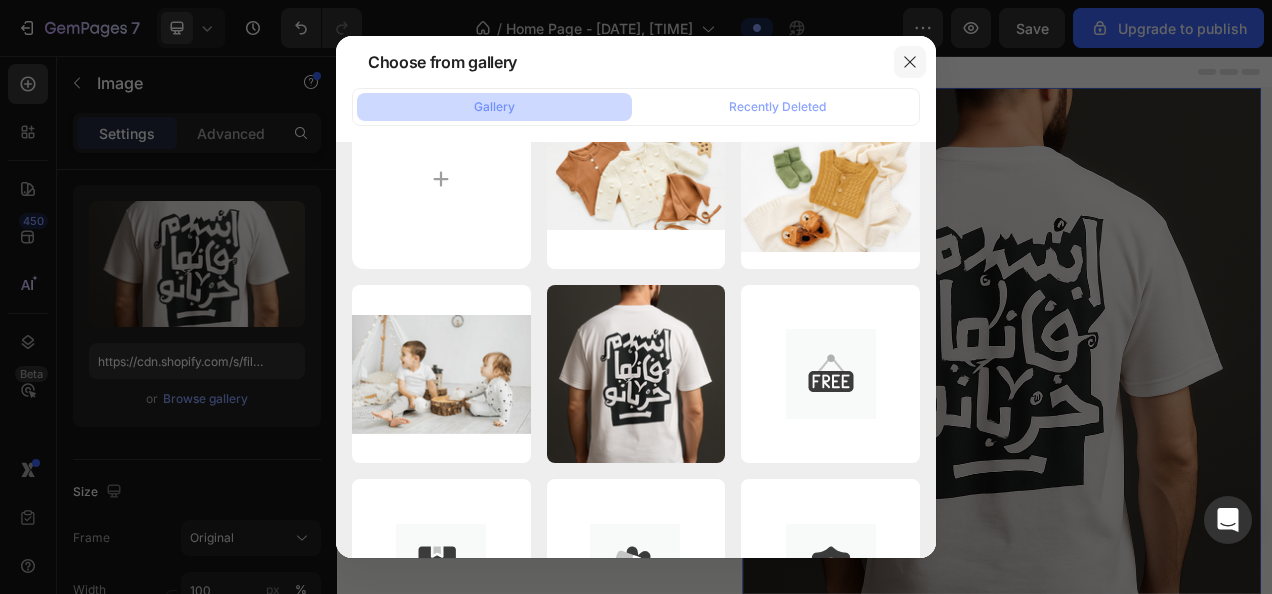 click 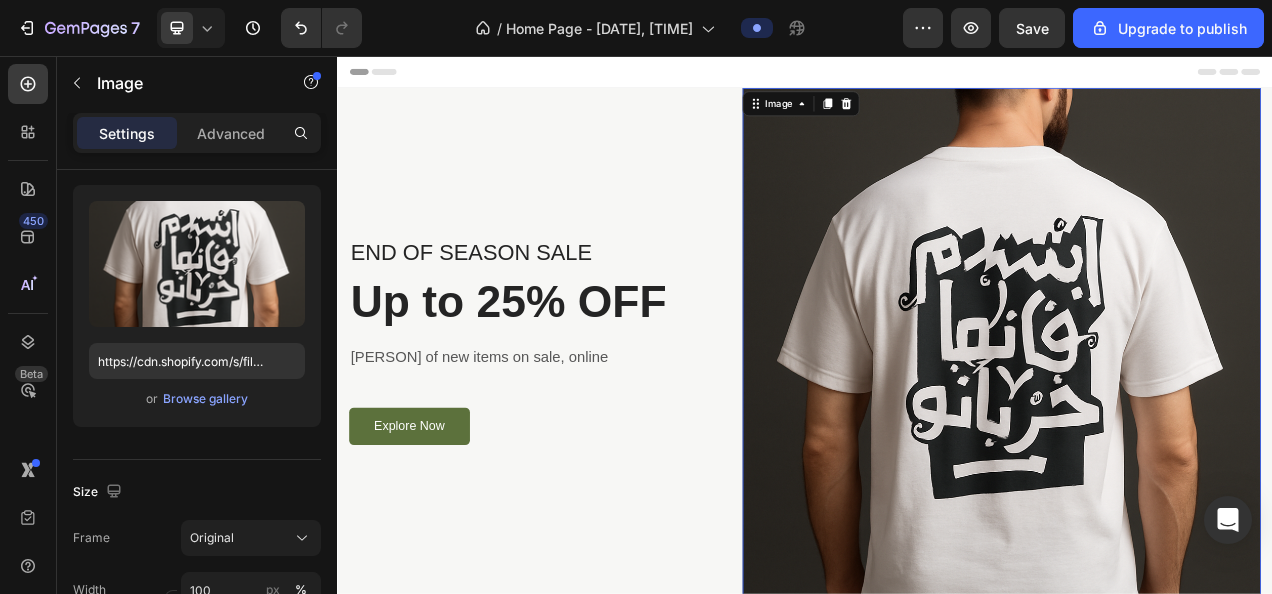 scroll, scrollTop: 186, scrollLeft: 0, axis: vertical 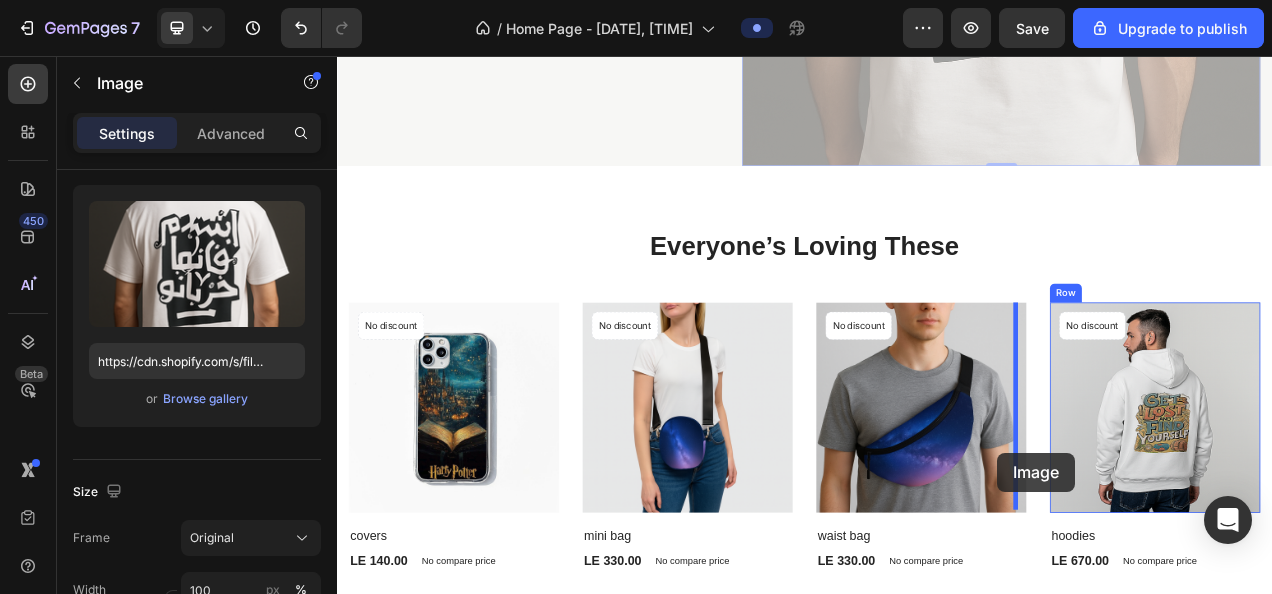 drag, startPoint x: 1199, startPoint y: 539, endPoint x: 1193, endPoint y: 508, distance: 31.575306 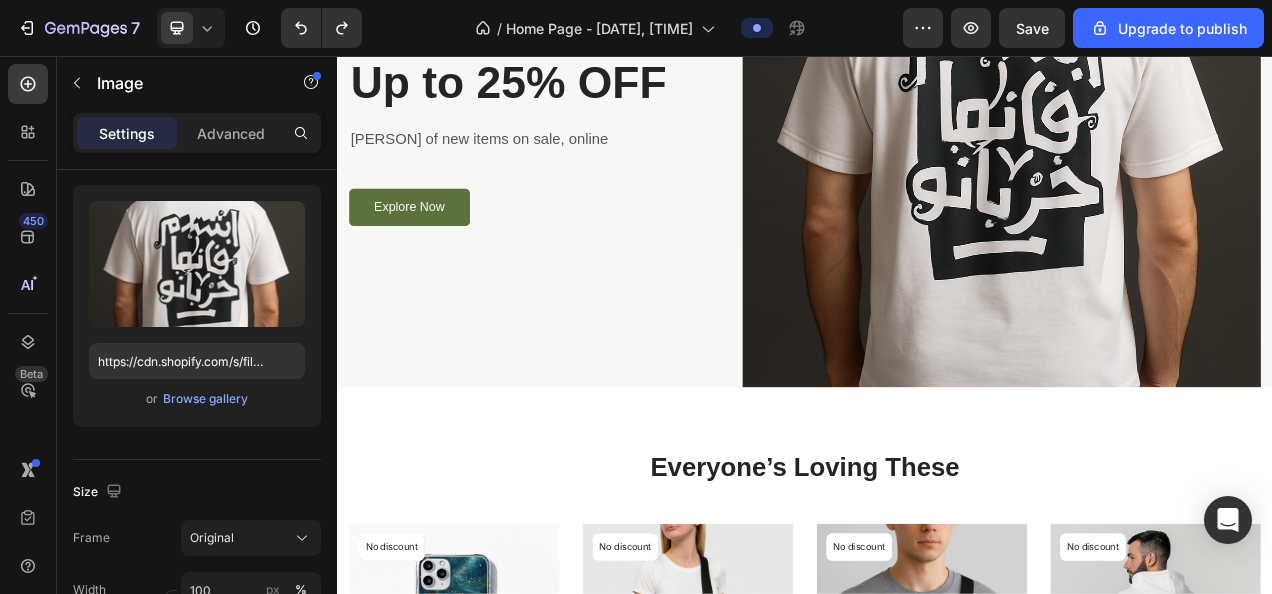 scroll, scrollTop: 282, scrollLeft: 0, axis: vertical 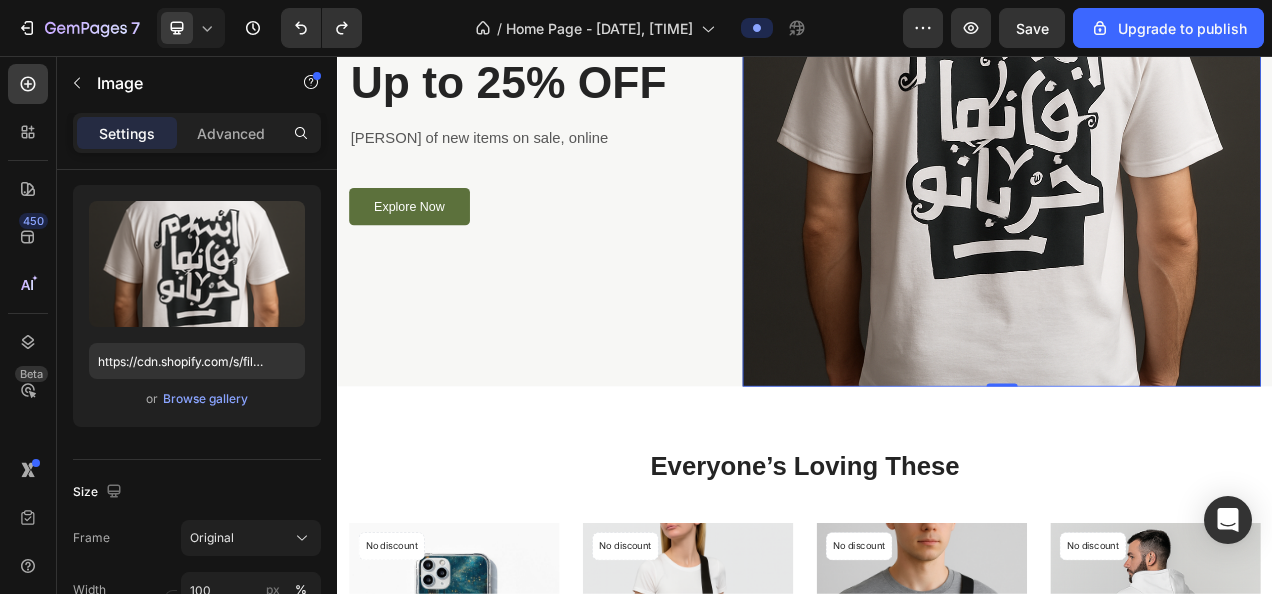 click at bounding box center [1189, 147] 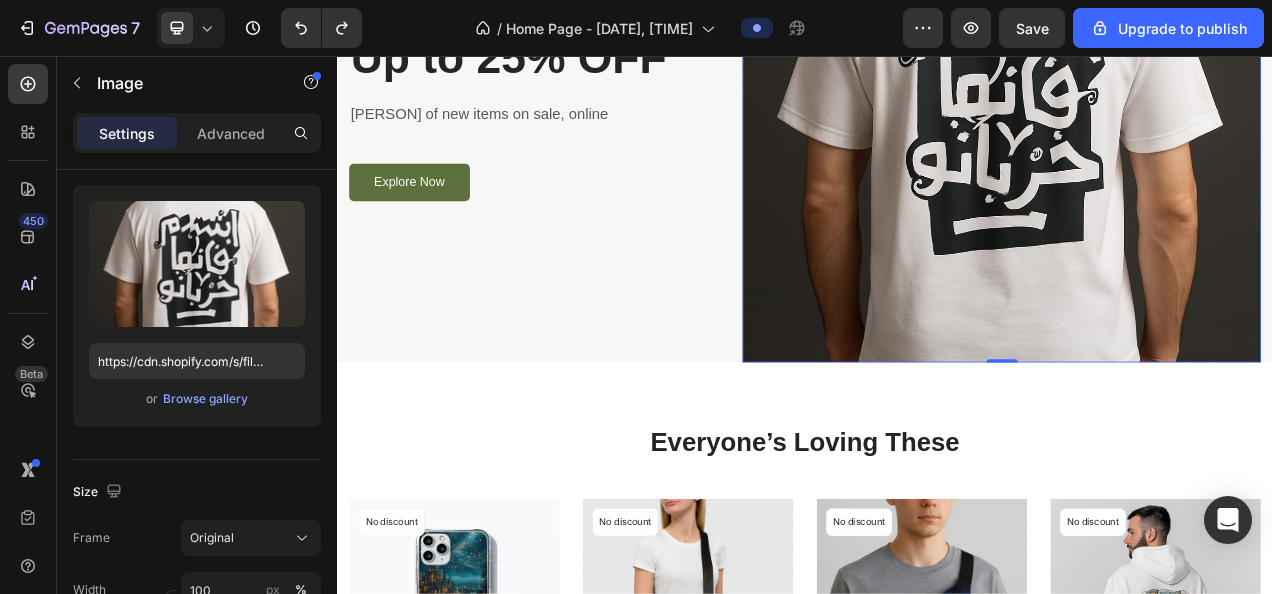 scroll, scrollTop: 333, scrollLeft: 0, axis: vertical 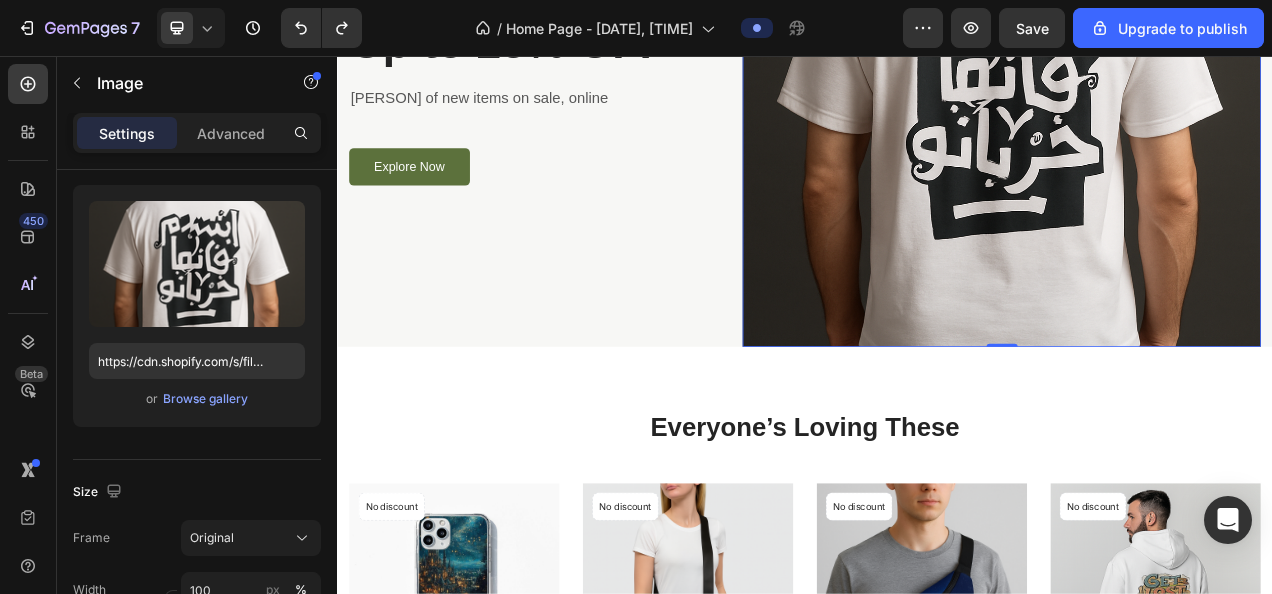 click at bounding box center [1189, 96] 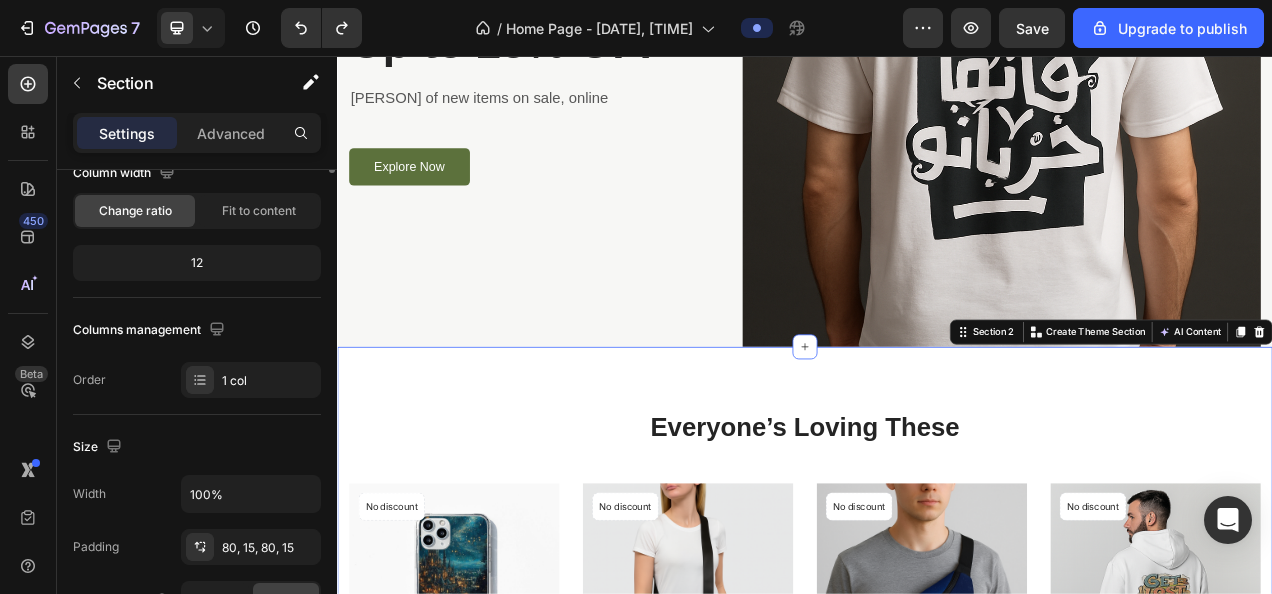 scroll, scrollTop: 0, scrollLeft: 0, axis: both 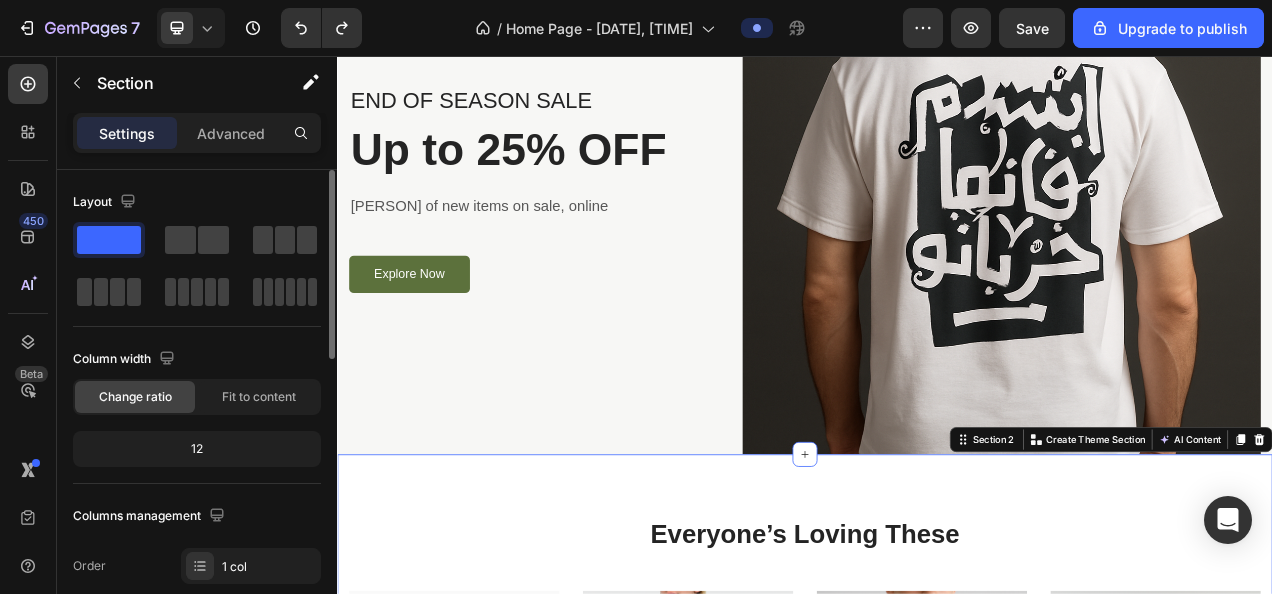 click at bounding box center [1189, 234] 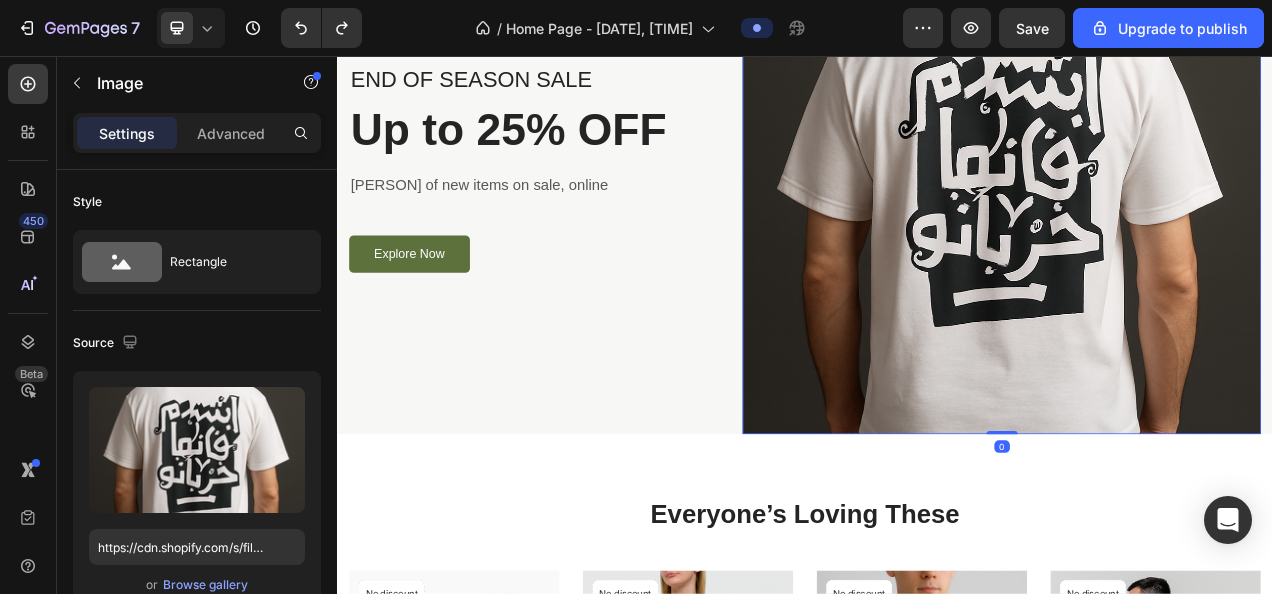 scroll, scrollTop: 241, scrollLeft: 0, axis: vertical 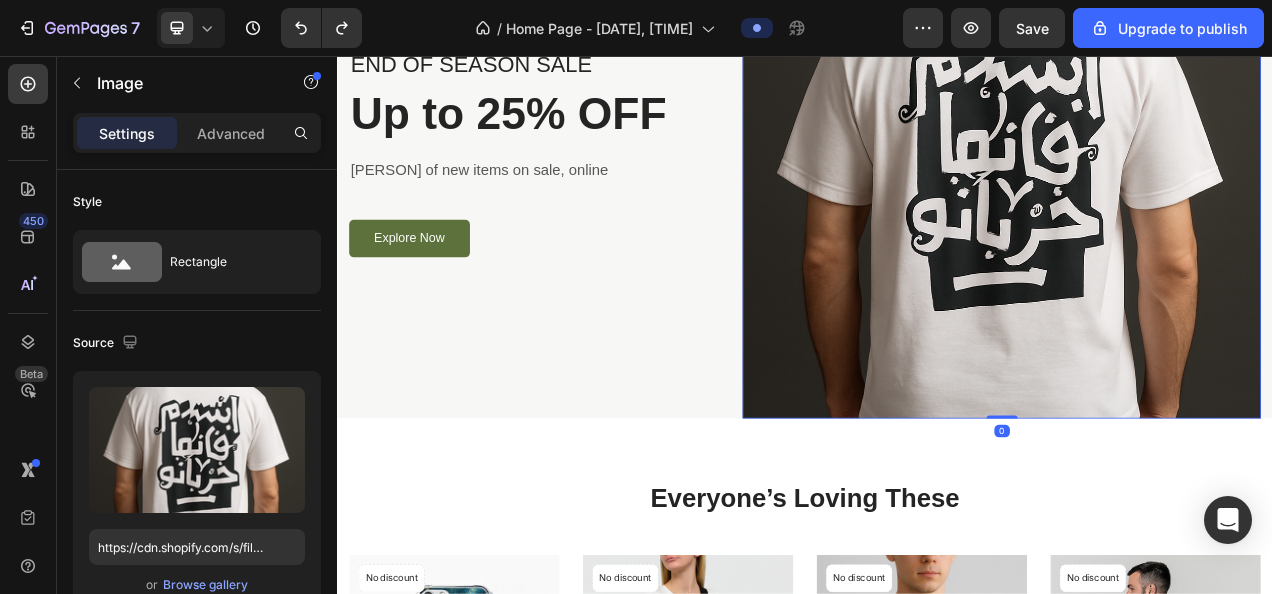 click at bounding box center (1189, 188) 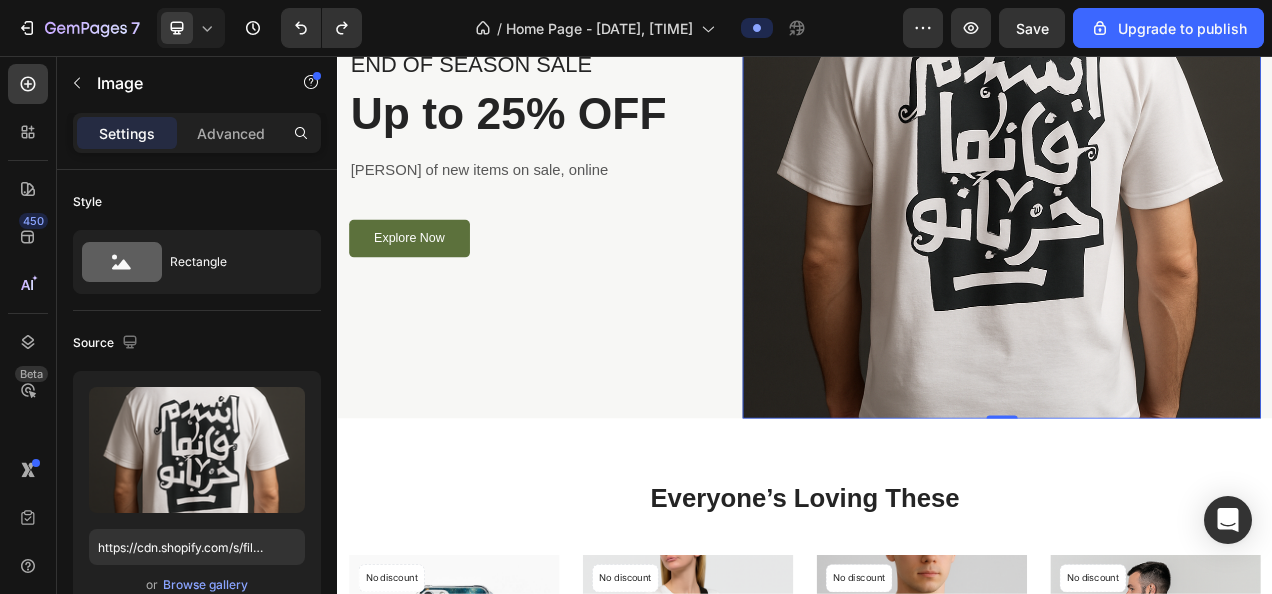 click at bounding box center [1189, 188] 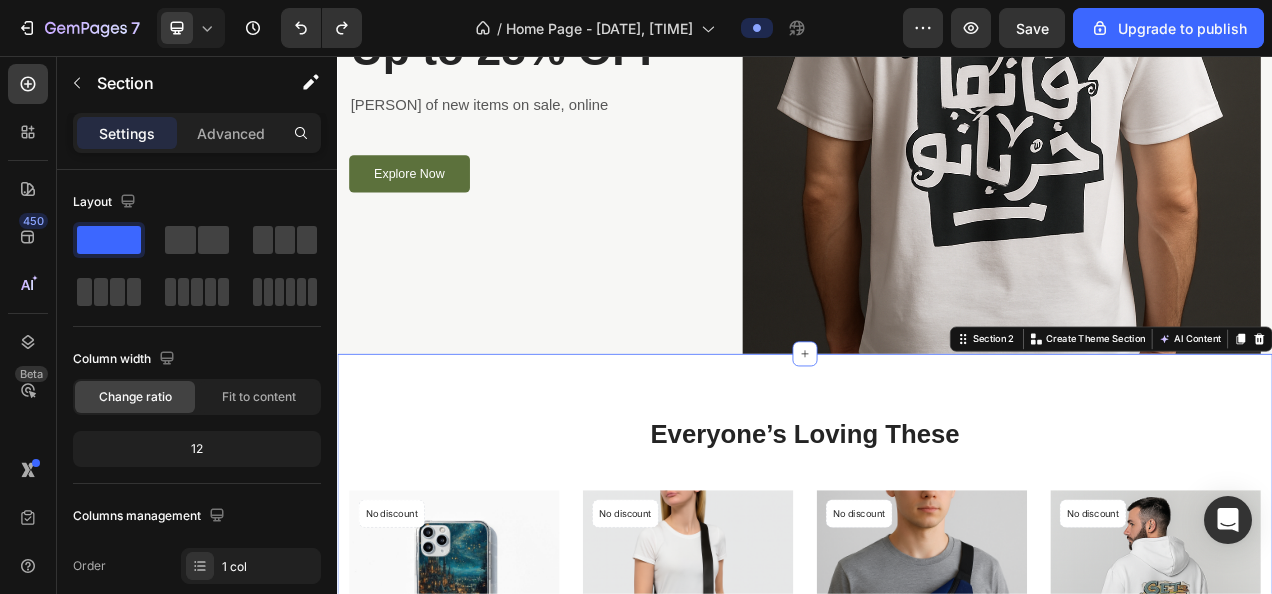 scroll, scrollTop: 328, scrollLeft: 0, axis: vertical 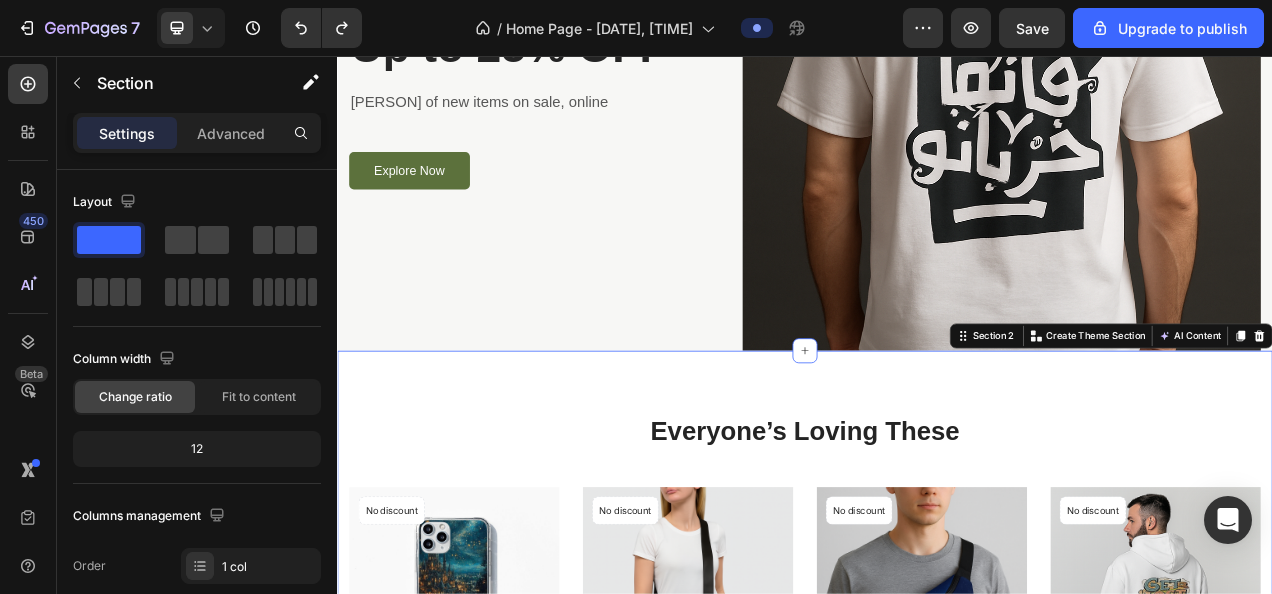 click on "END OF SEASON SALE Text block Up to 25% OFF Heading Many of new items on sale, online Text block Explore Now Button Row" at bounding box center [589, 101] 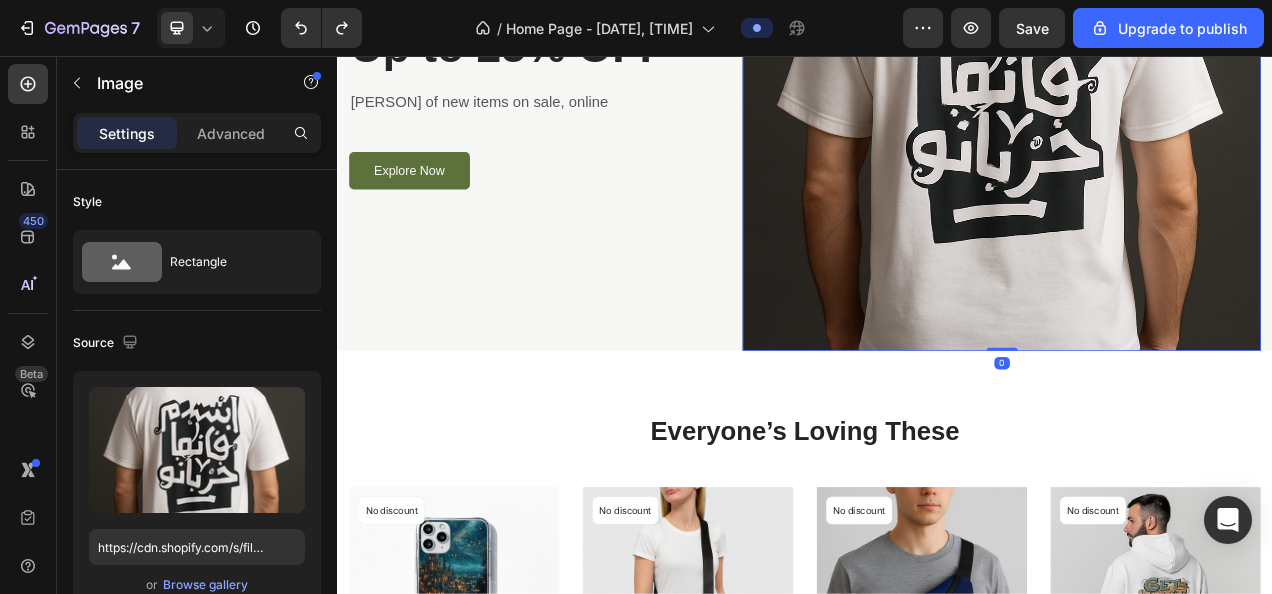 drag, startPoint x: 1191, startPoint y: 423, endPoint x: 1192, endPoint y: 400, distance: 23.021729 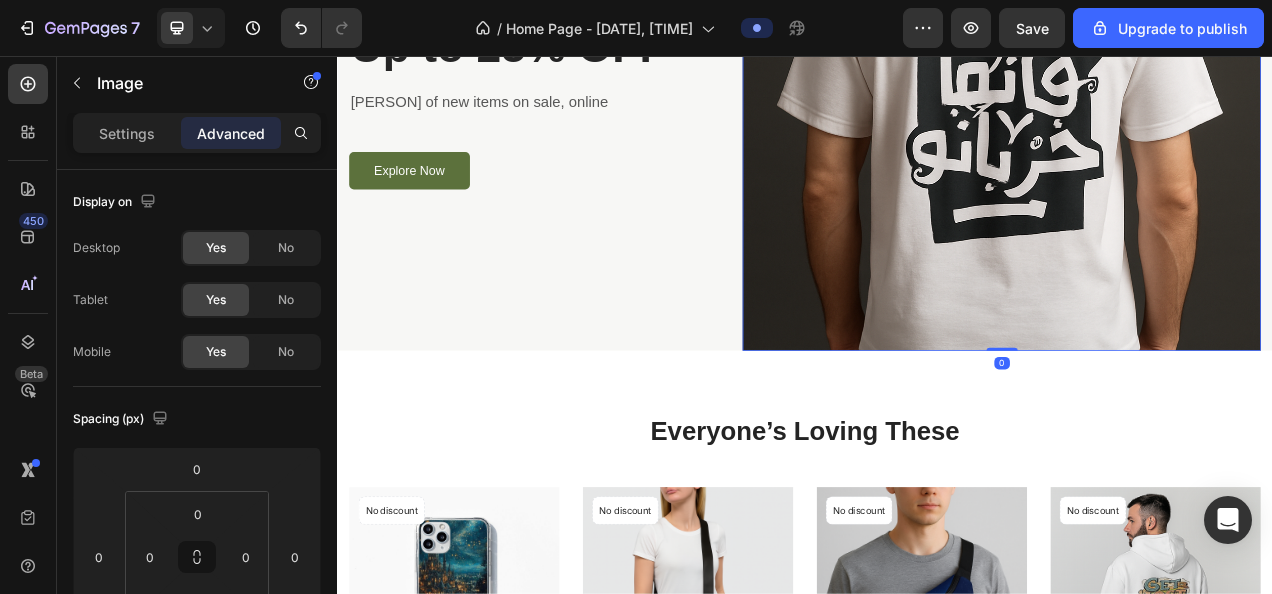 drag, startPoint x: 1180, startPoint y: 418, endPoint x: 1178, endPoint y: 374, distance: 44.04543 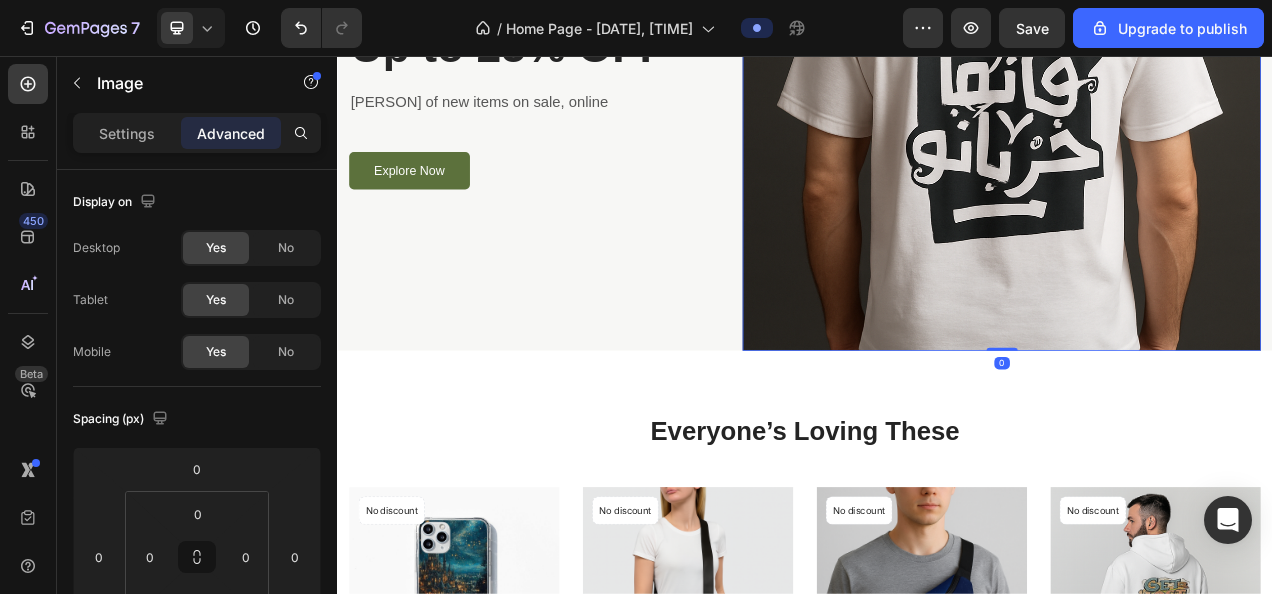drag, startPoint x: 1175, startPoint y: 419, endPoint x: 1170, endPoint y: 367, distance: 52.23983 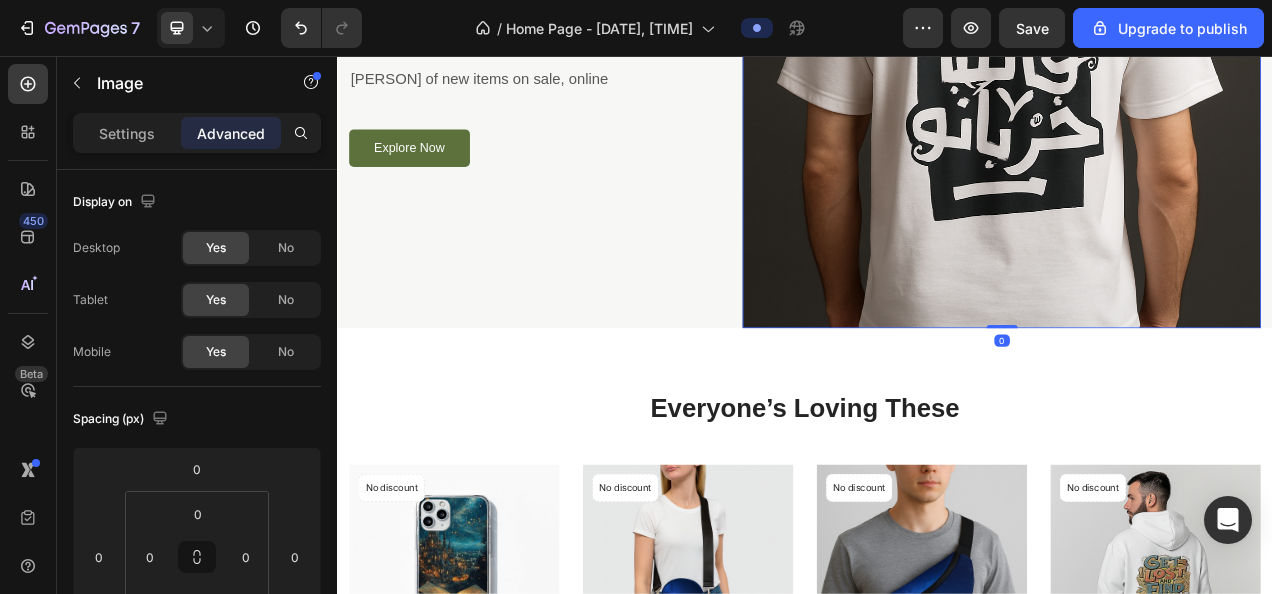scroll, scrollTop: 328, scrollLeft: 0, axis: vertical 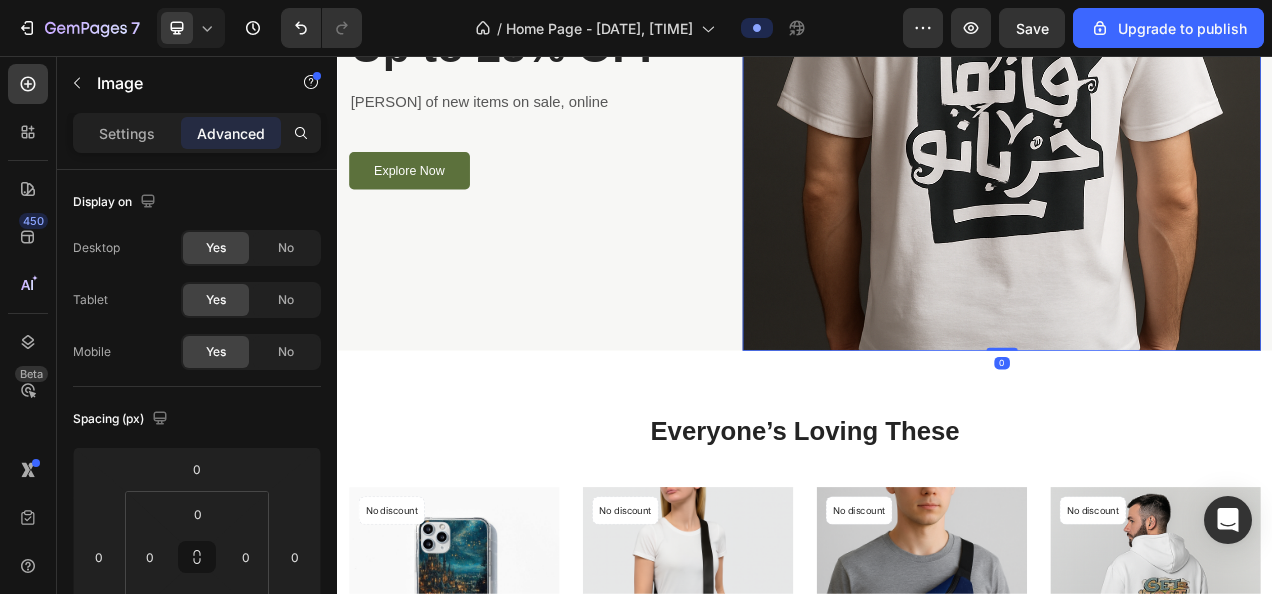 drag, startPoint x: 1187, startPoint y: 421, endPoint x: 1206, endPoint y: 380, distance: 45.188496 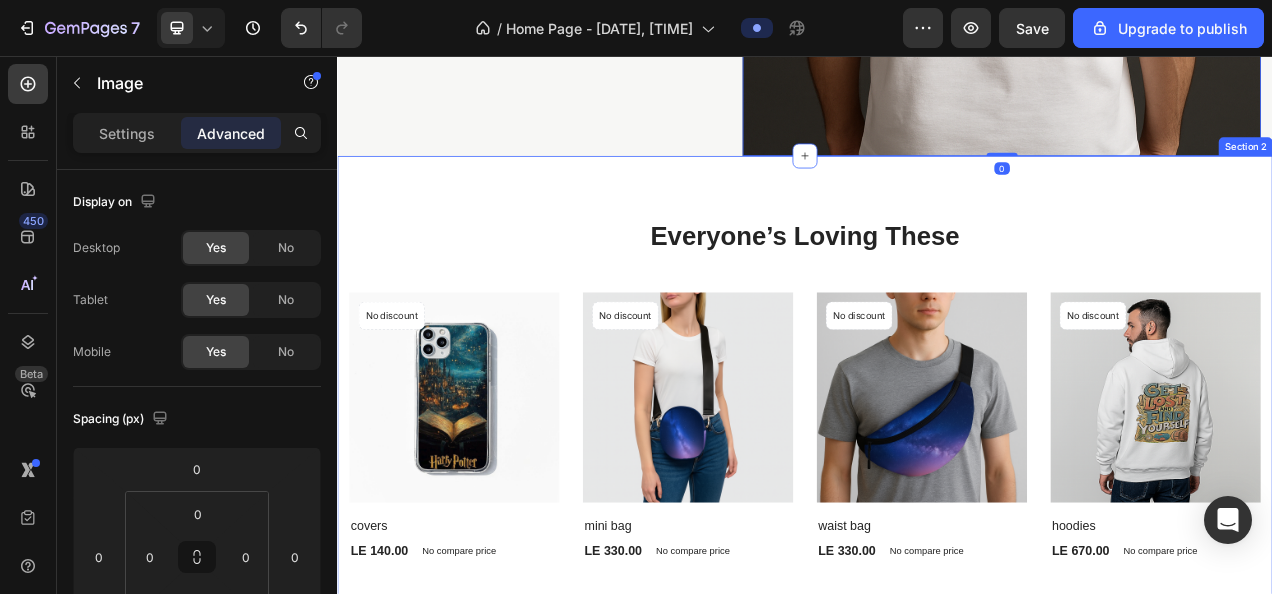 scroll, scrollTop: 588, scrollLeft: 0, axis: vertical 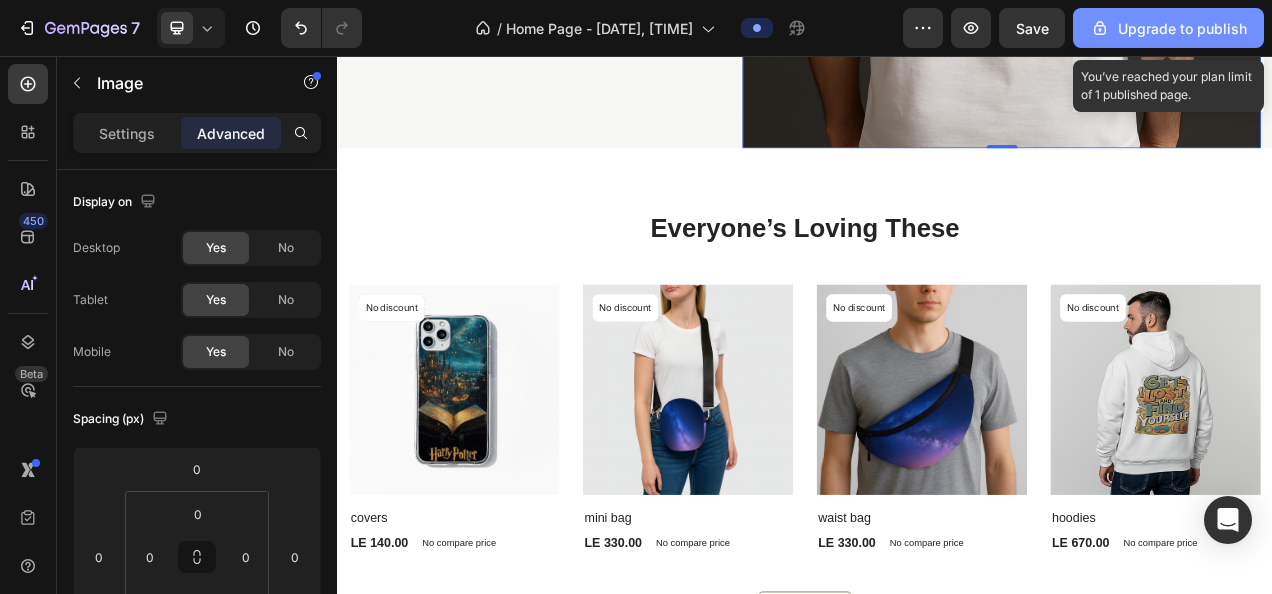 click on "Upgrade to publish" 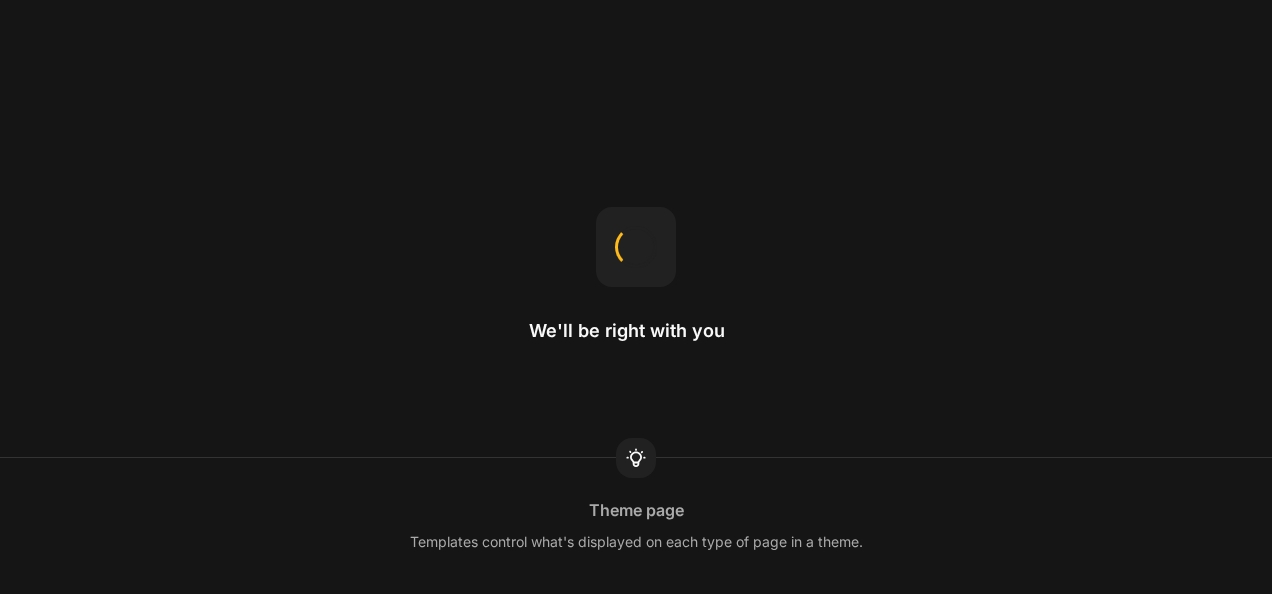 scroll, scrollTop: 0, scrollLeft: 0, axis: both 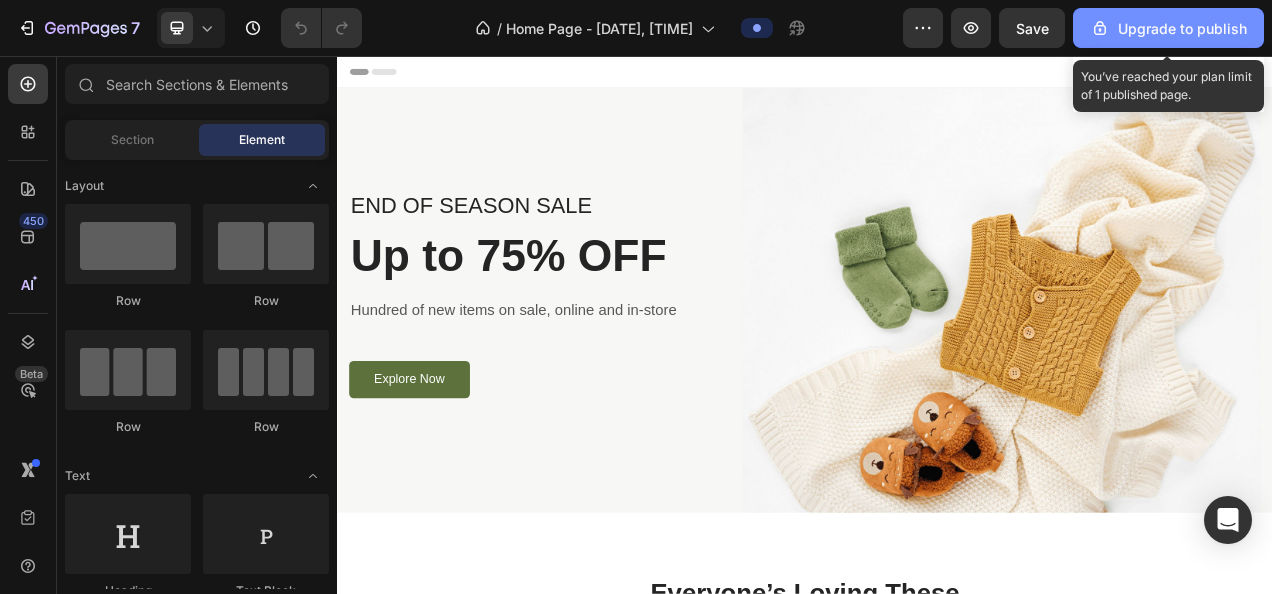 click 